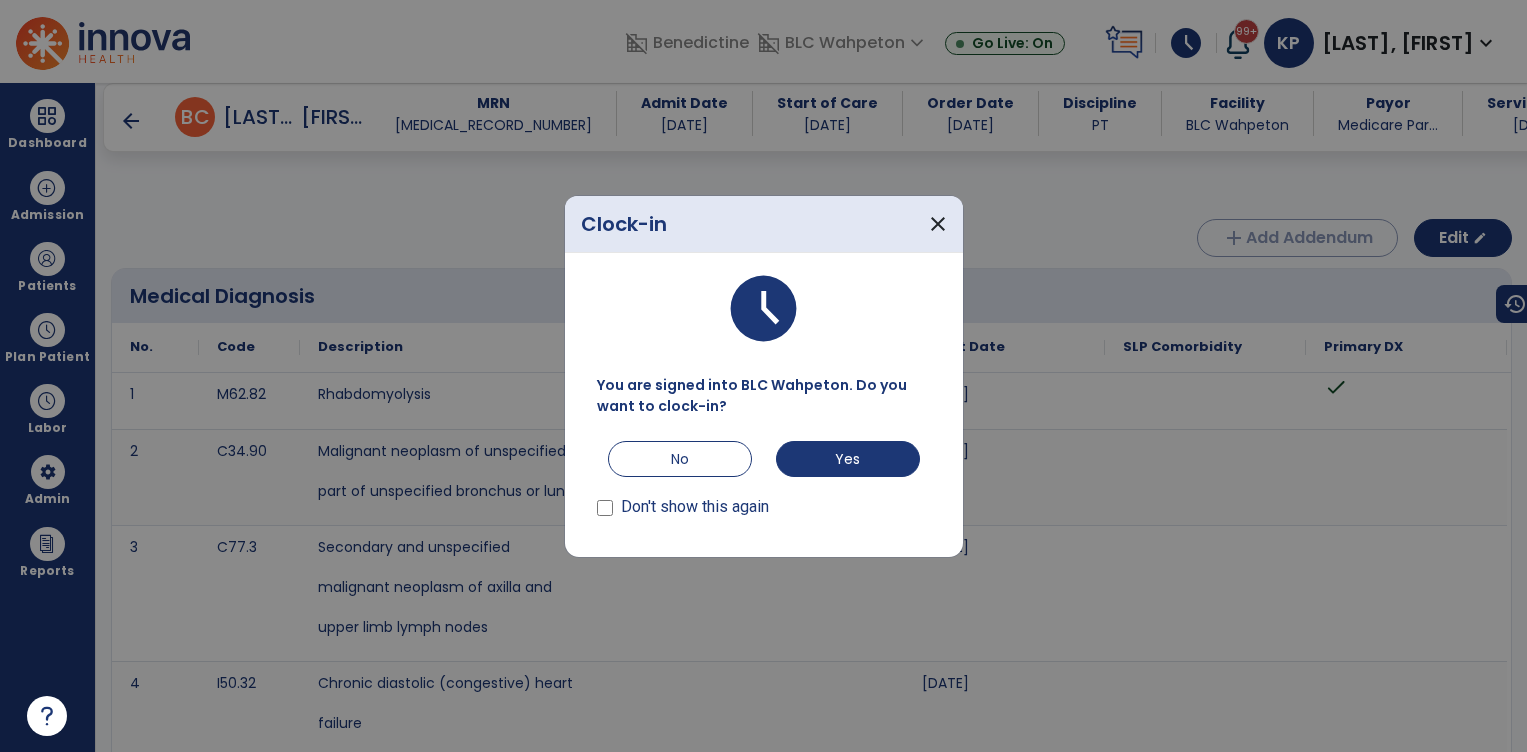 scroll, scrollTop: 0, scrollLeft: 0, axis: both 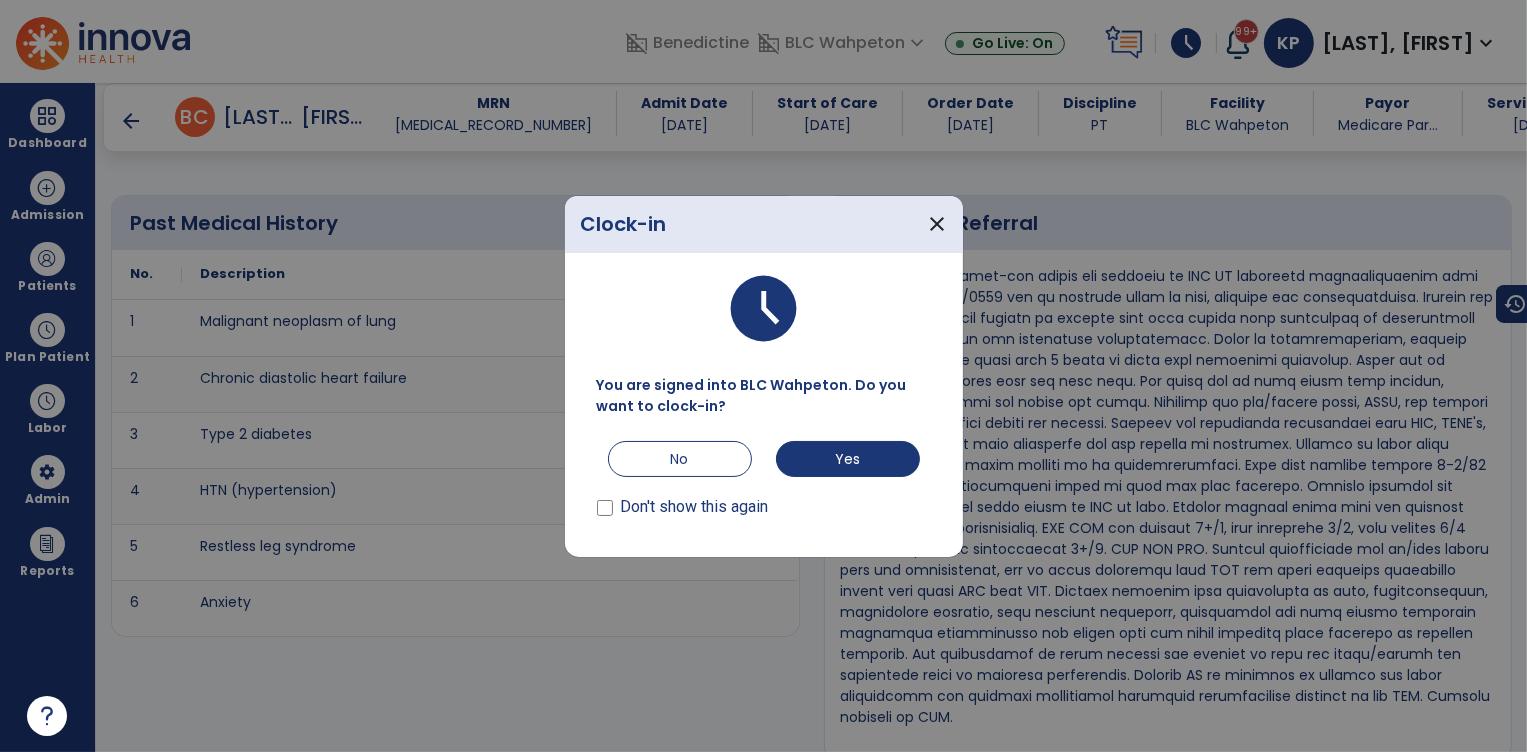click at bounding box center (763, 376) 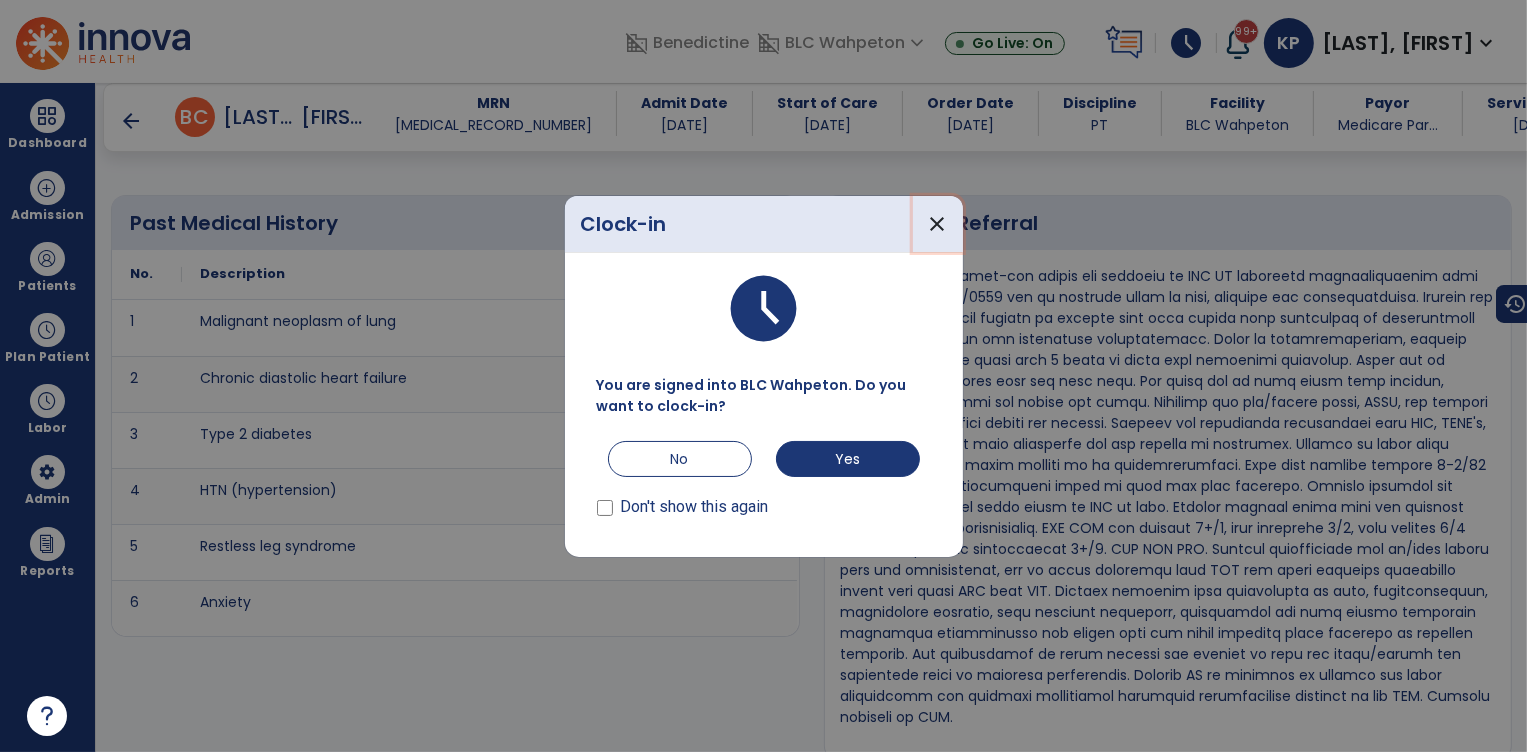 click on "close" at bounding box center (938, 224) 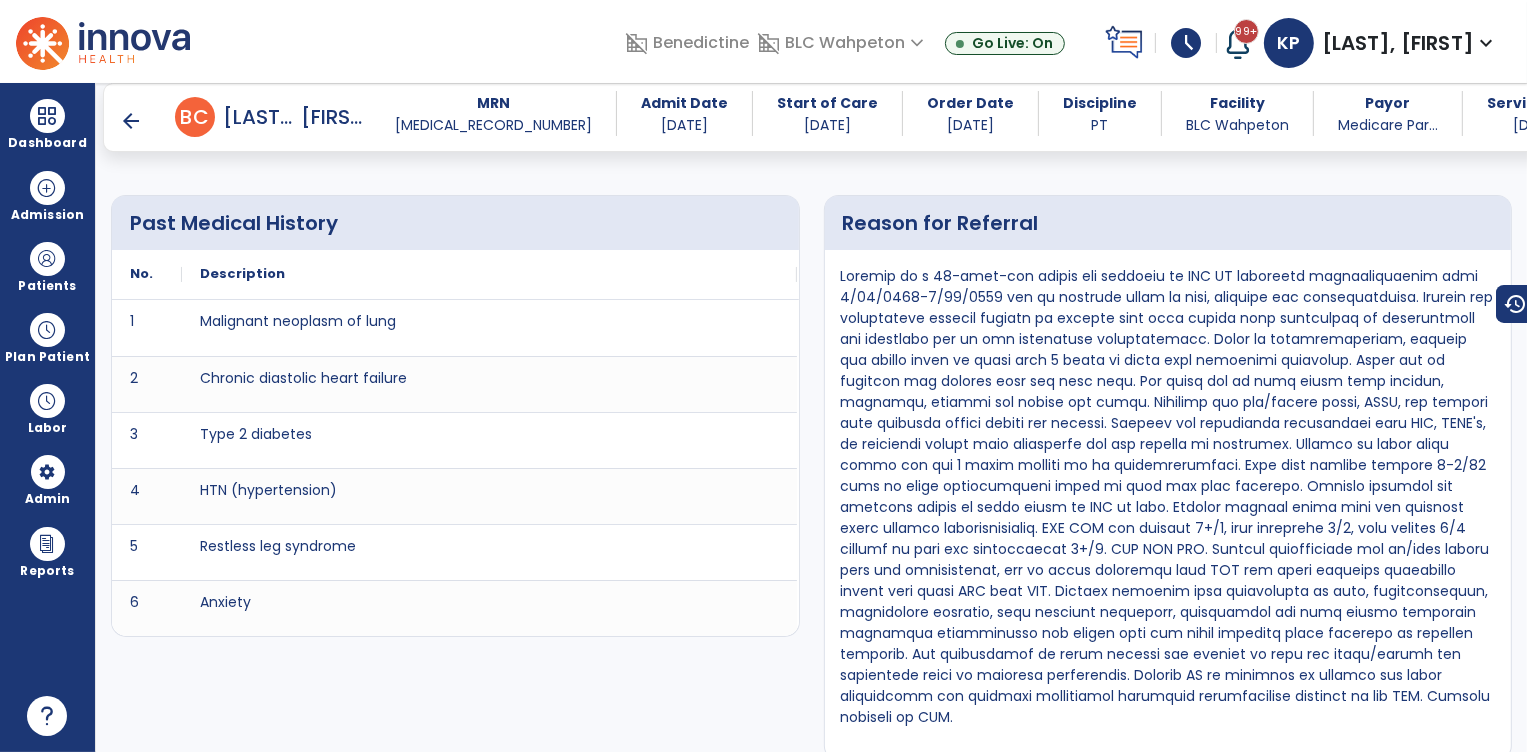 click on "arrow_back" at bounding box center [131, 121] 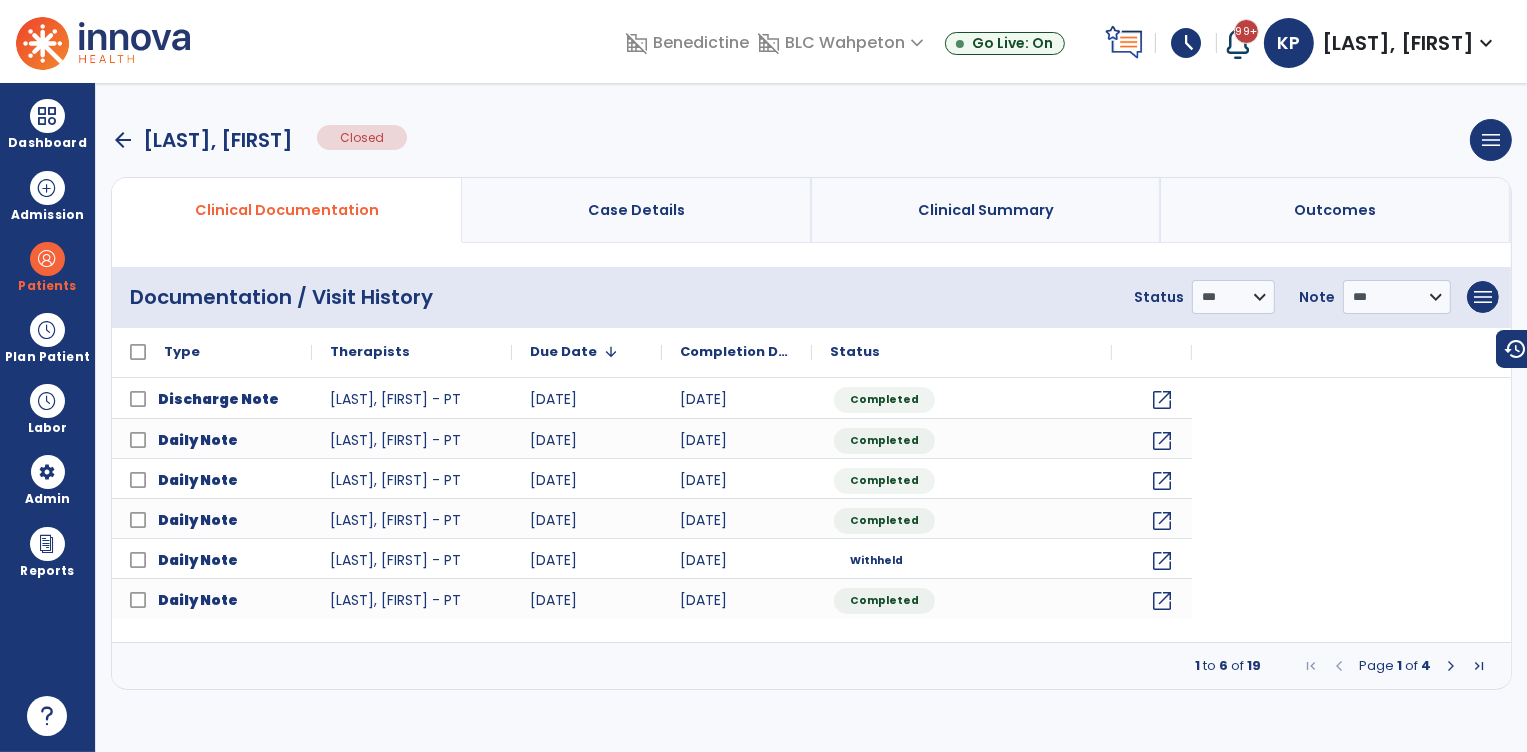 scroll, scrollTop: 0, scrollLeft: 0, axis: both 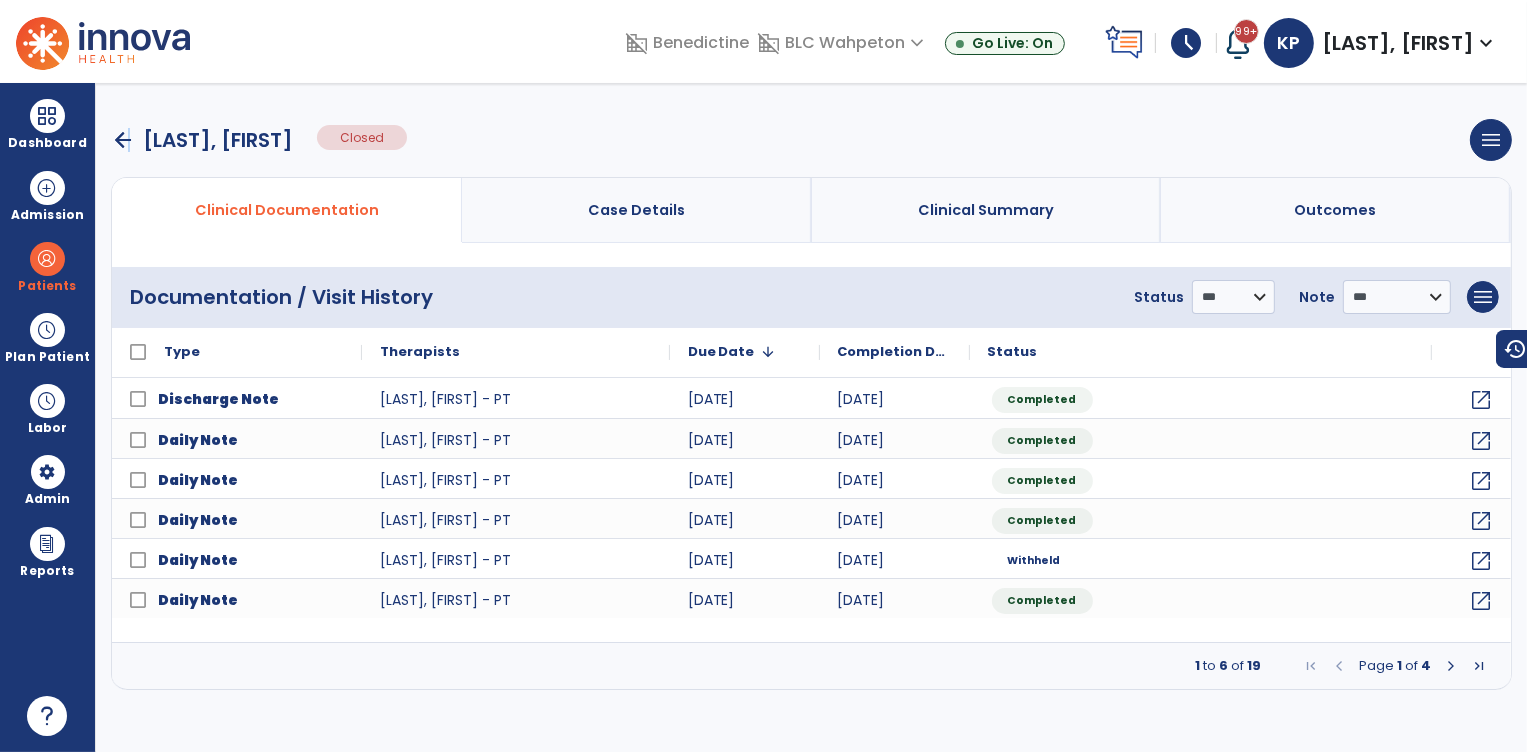 click on "arrow_back" at bounding box center [123, 140] 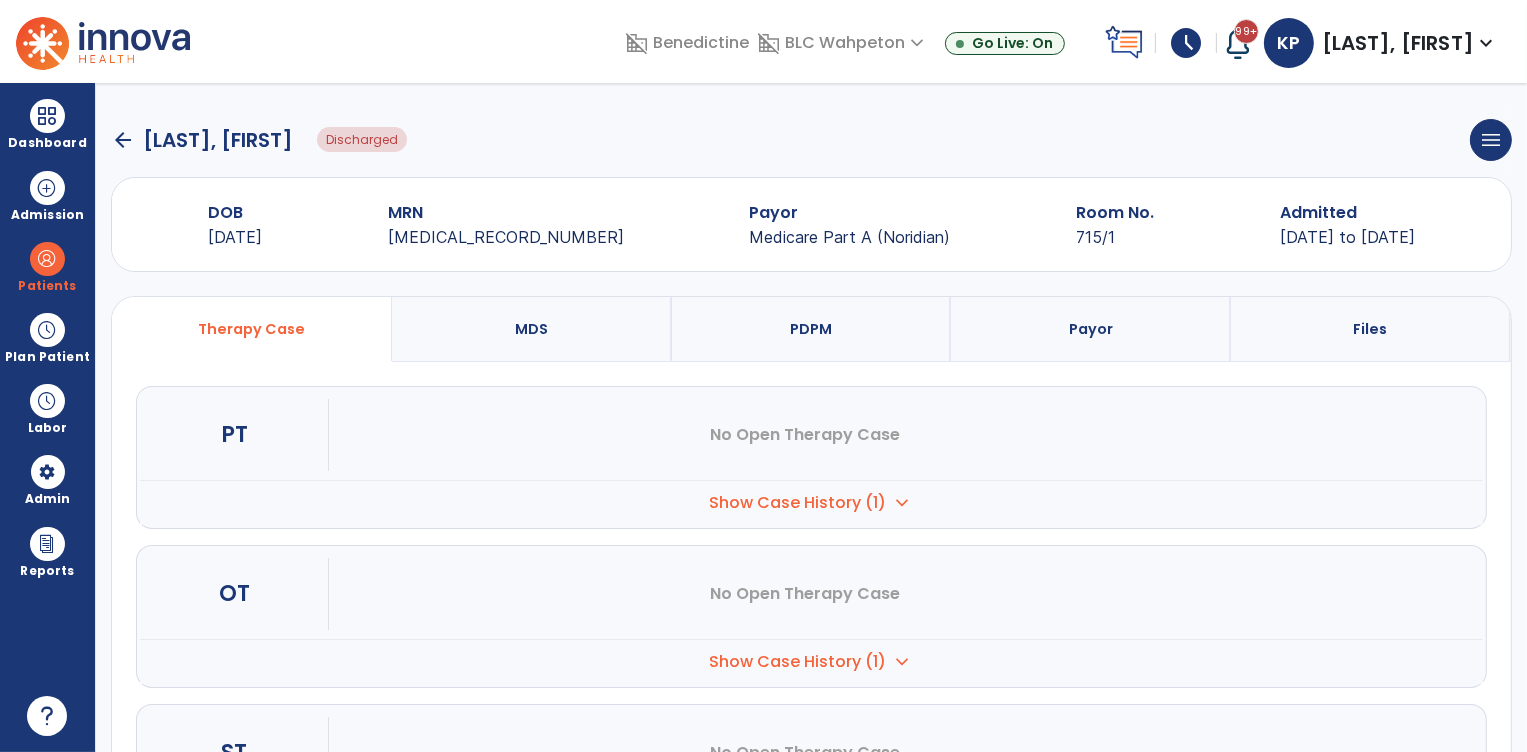 click on "arrow_back" 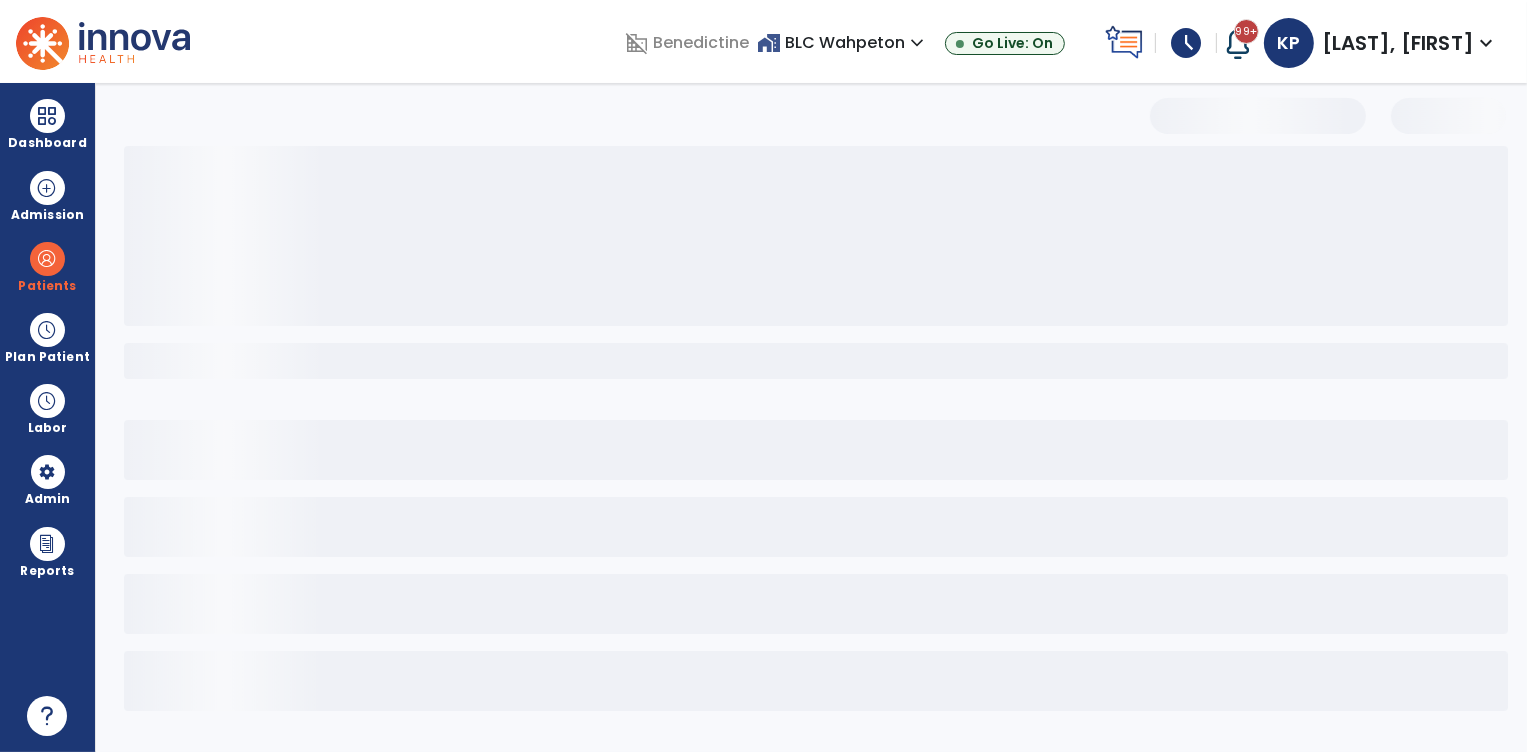 select on "***" 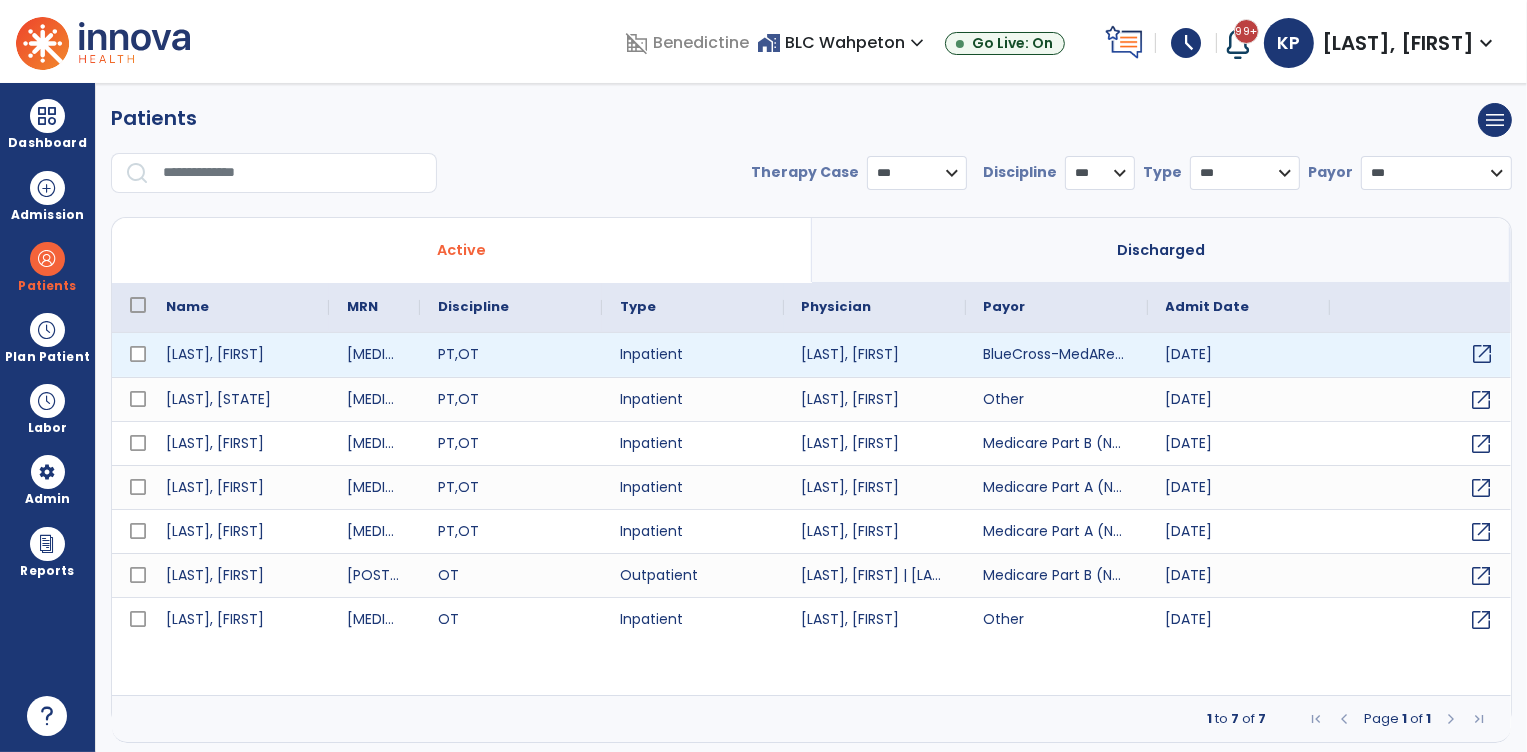 click on "open_in_new" at bounding box center [1483, 354] 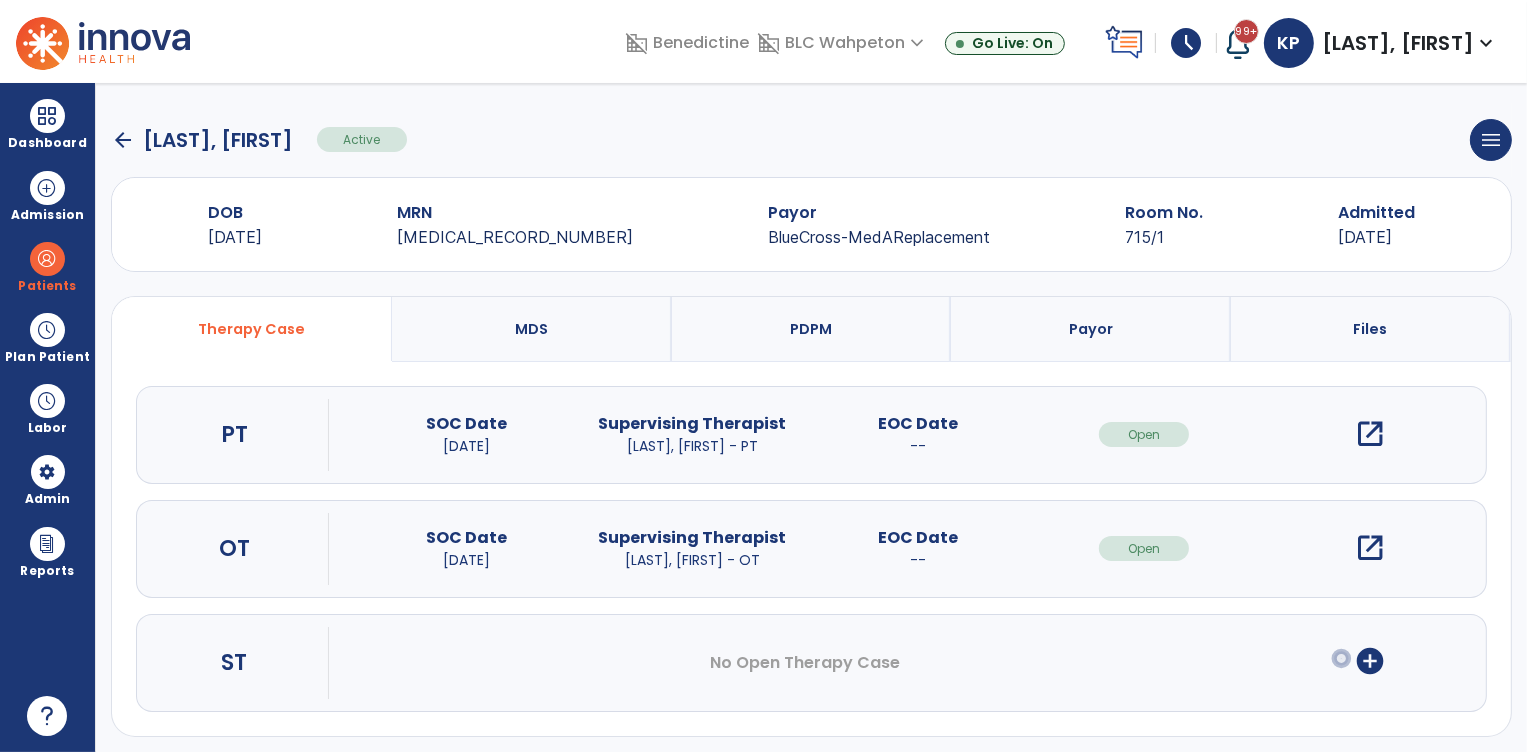 scroll, scrollTop: 5, scrollLeft: 0, axis: vertical 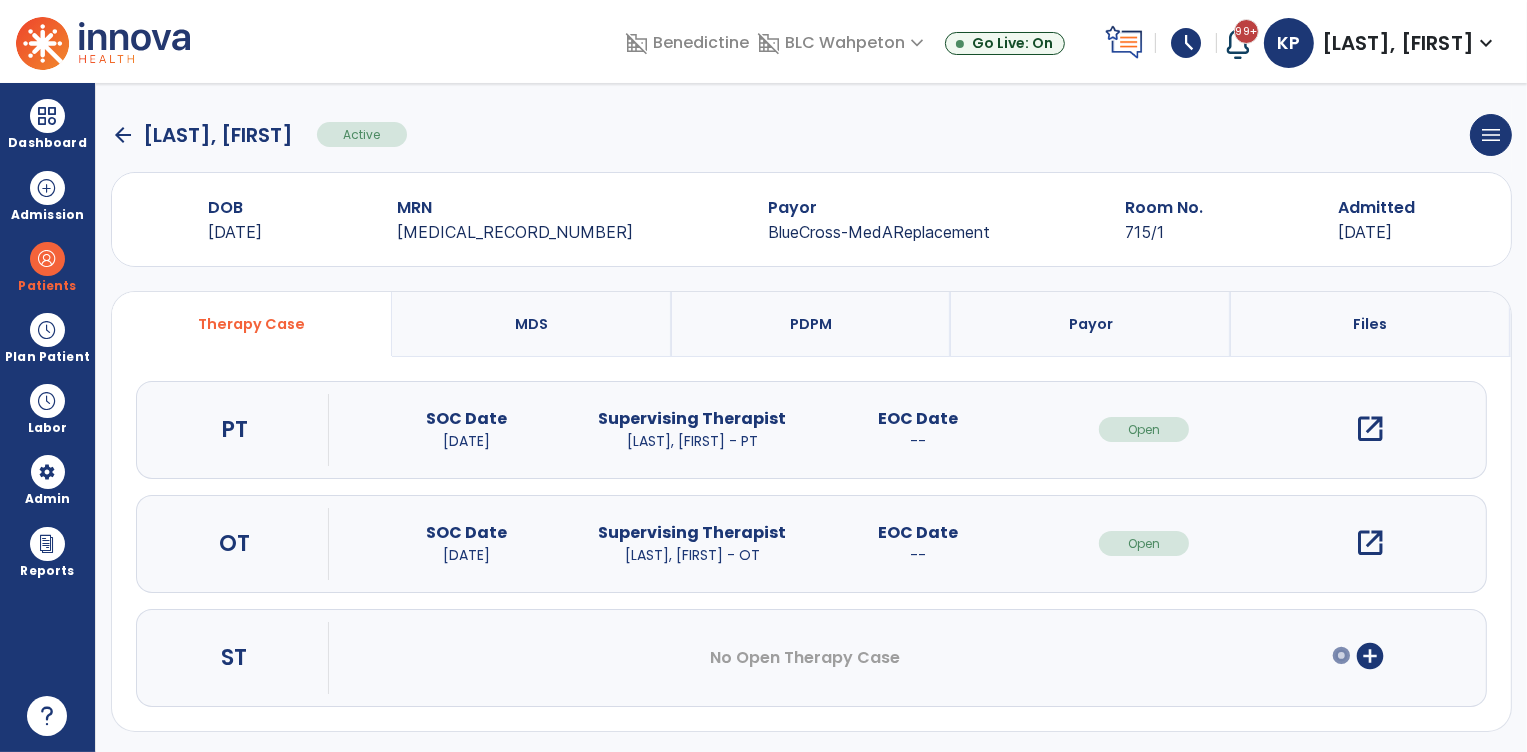 click on "open_in_new" at bounding box center (1370, 429) 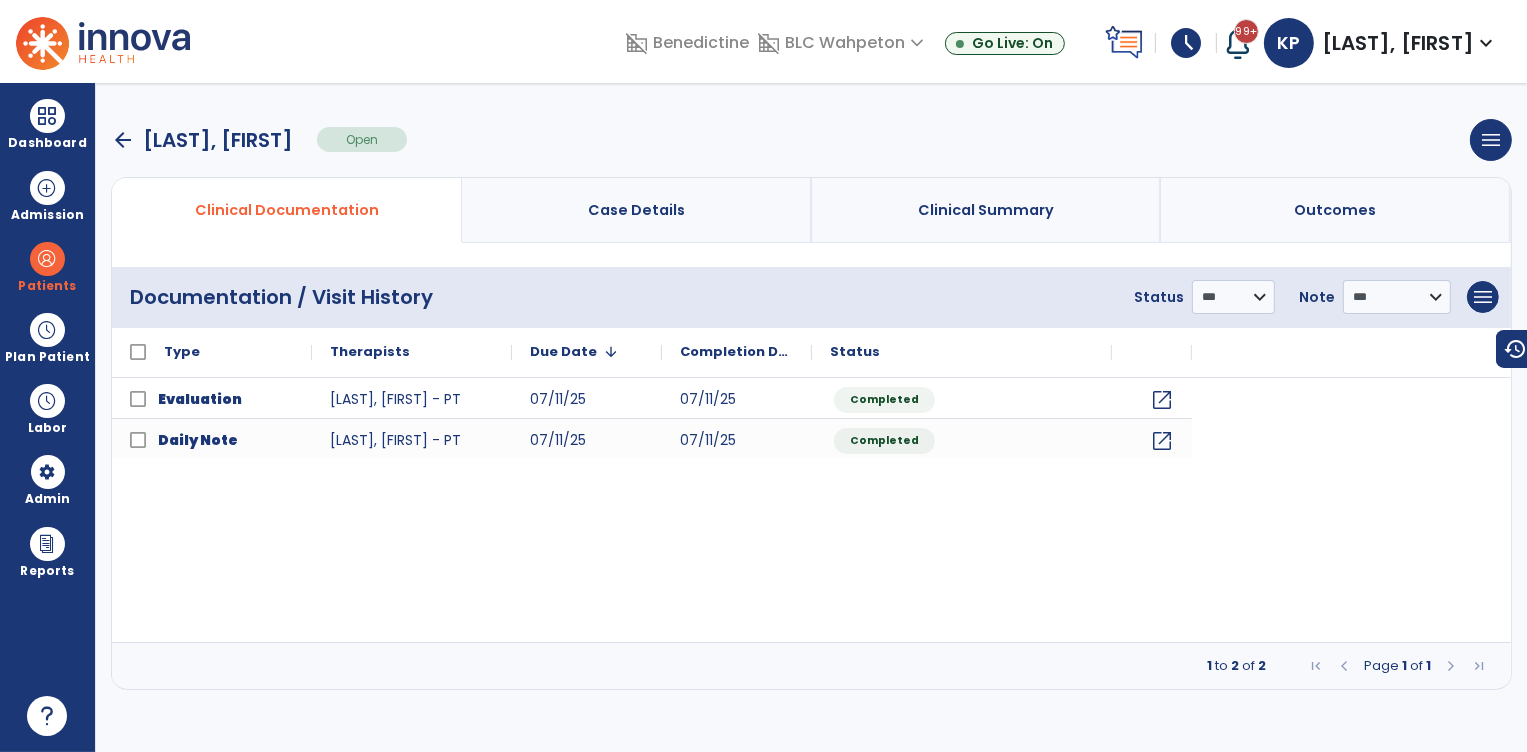 scroll, scrollTop: 0, scrollLeft: 0, axis: both 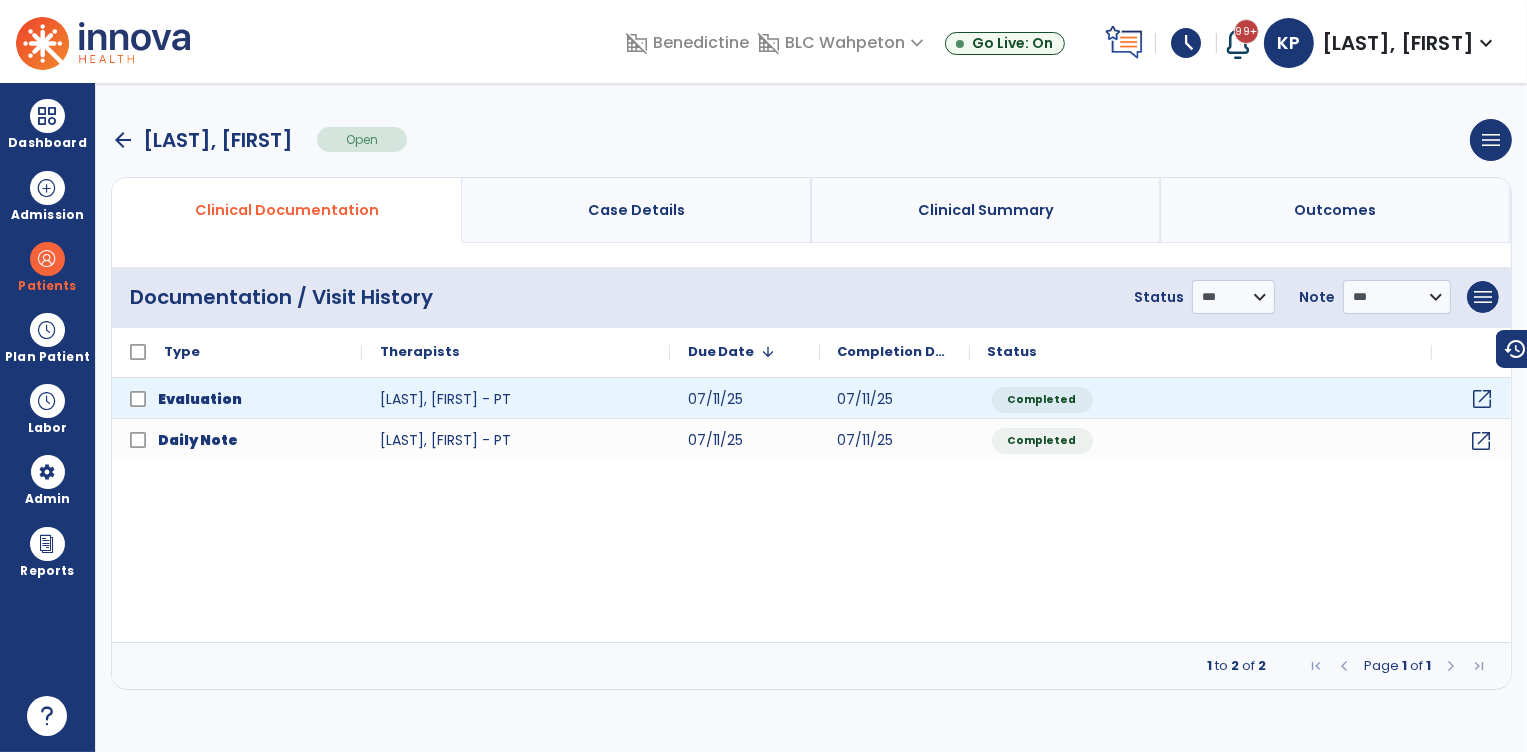 click on "open_in_new" 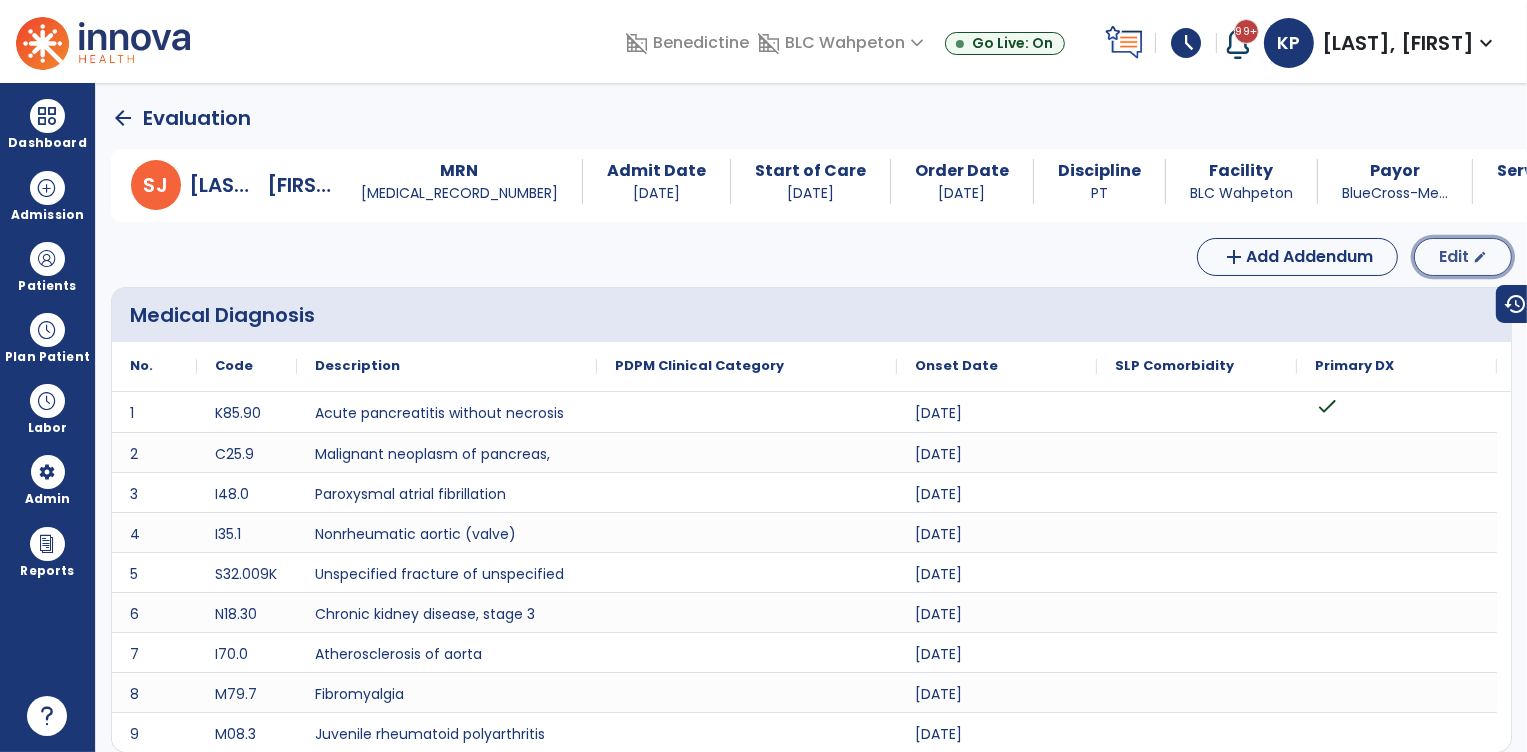 click on "Edit" 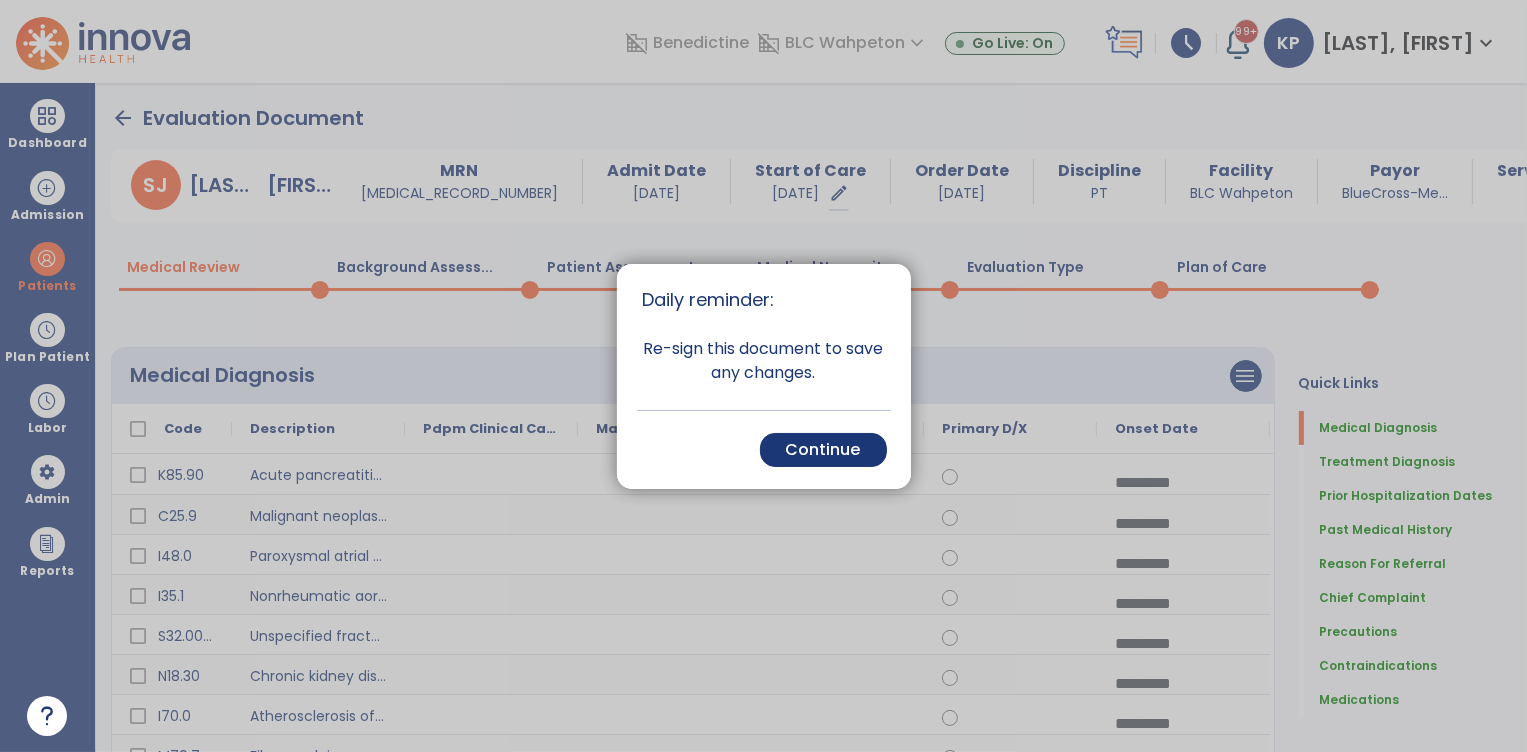 click on "Cancel
Back
Continue" at bounding box center [764, 449] 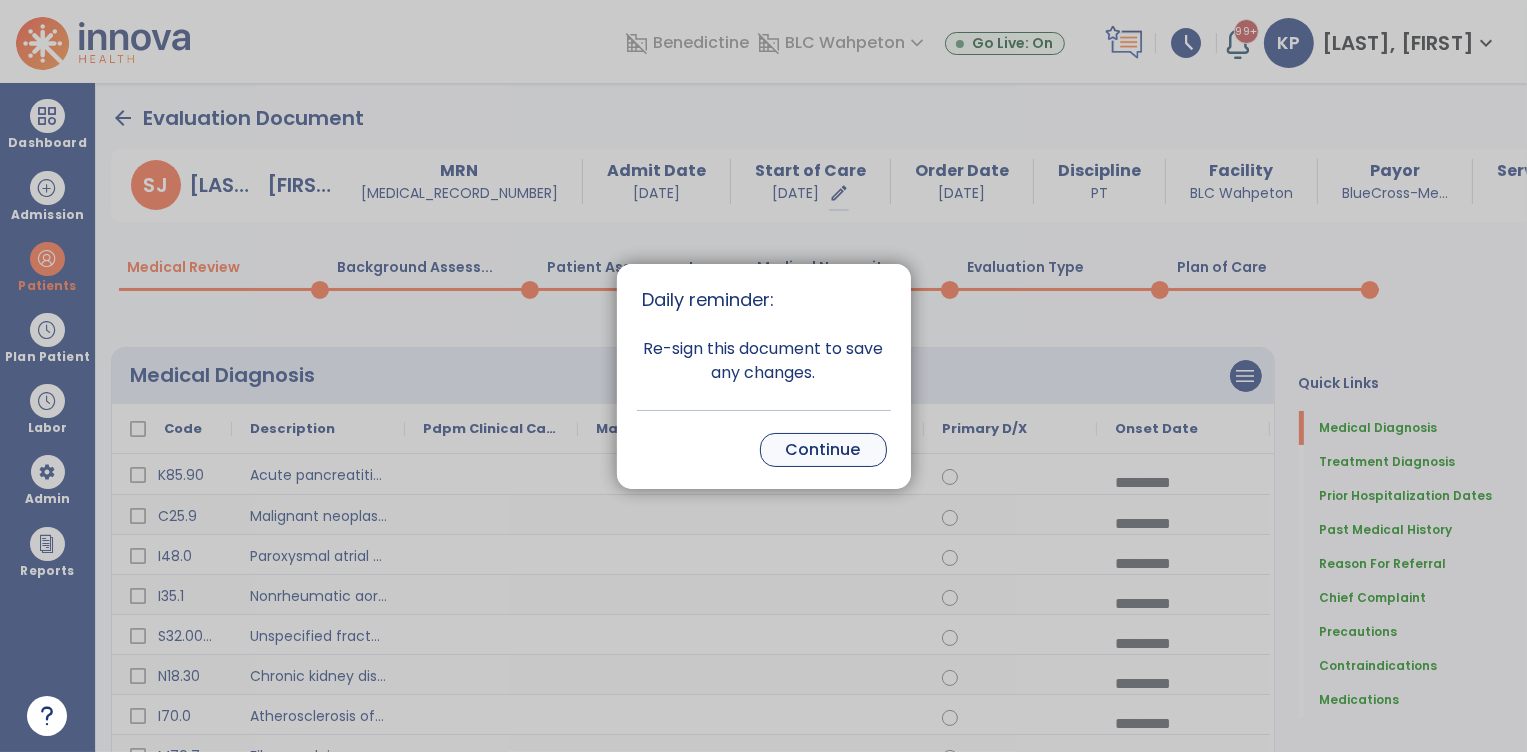click on "Continue" at bounding box center [823, 450] 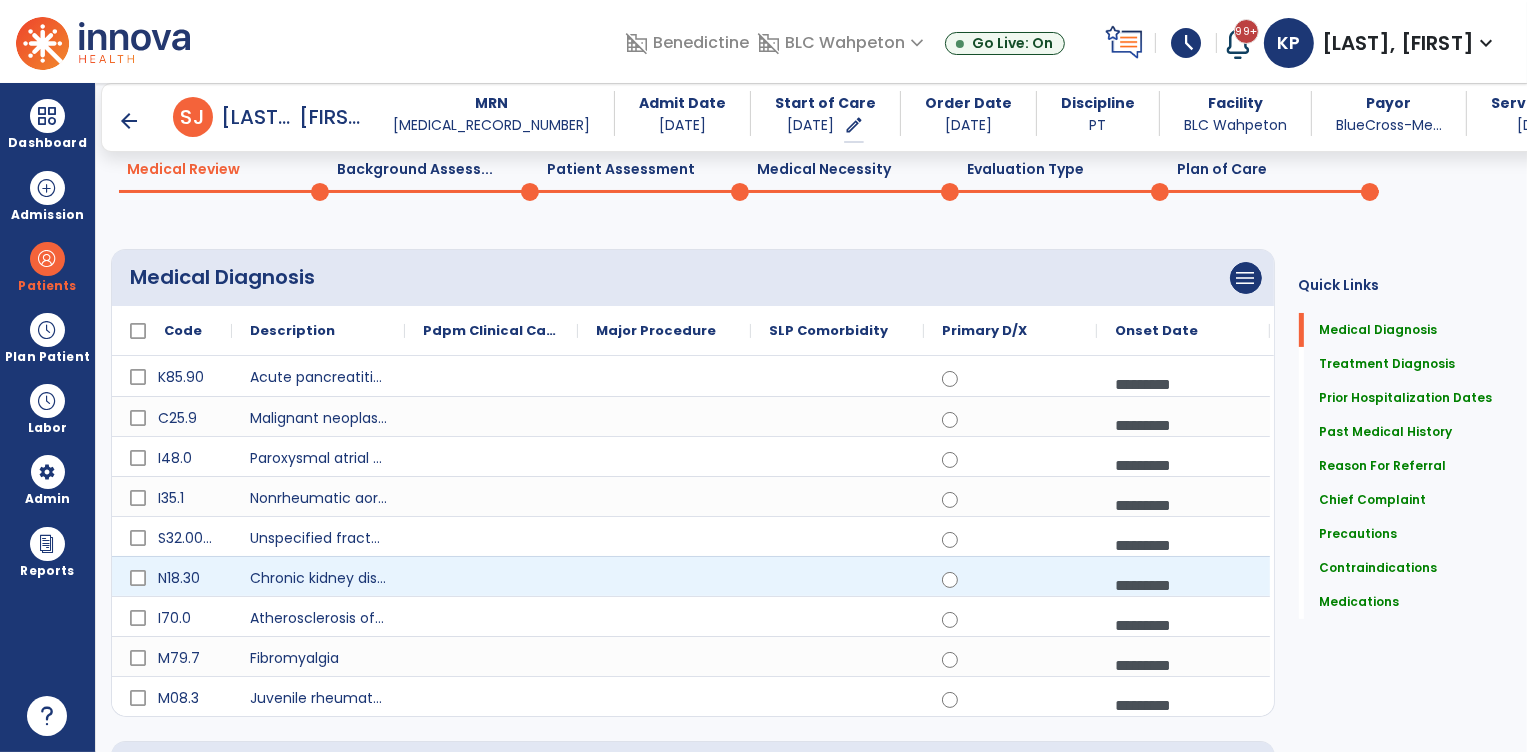 scroll, scrollTop: 100, scrollLeft: 0, axis: vertical 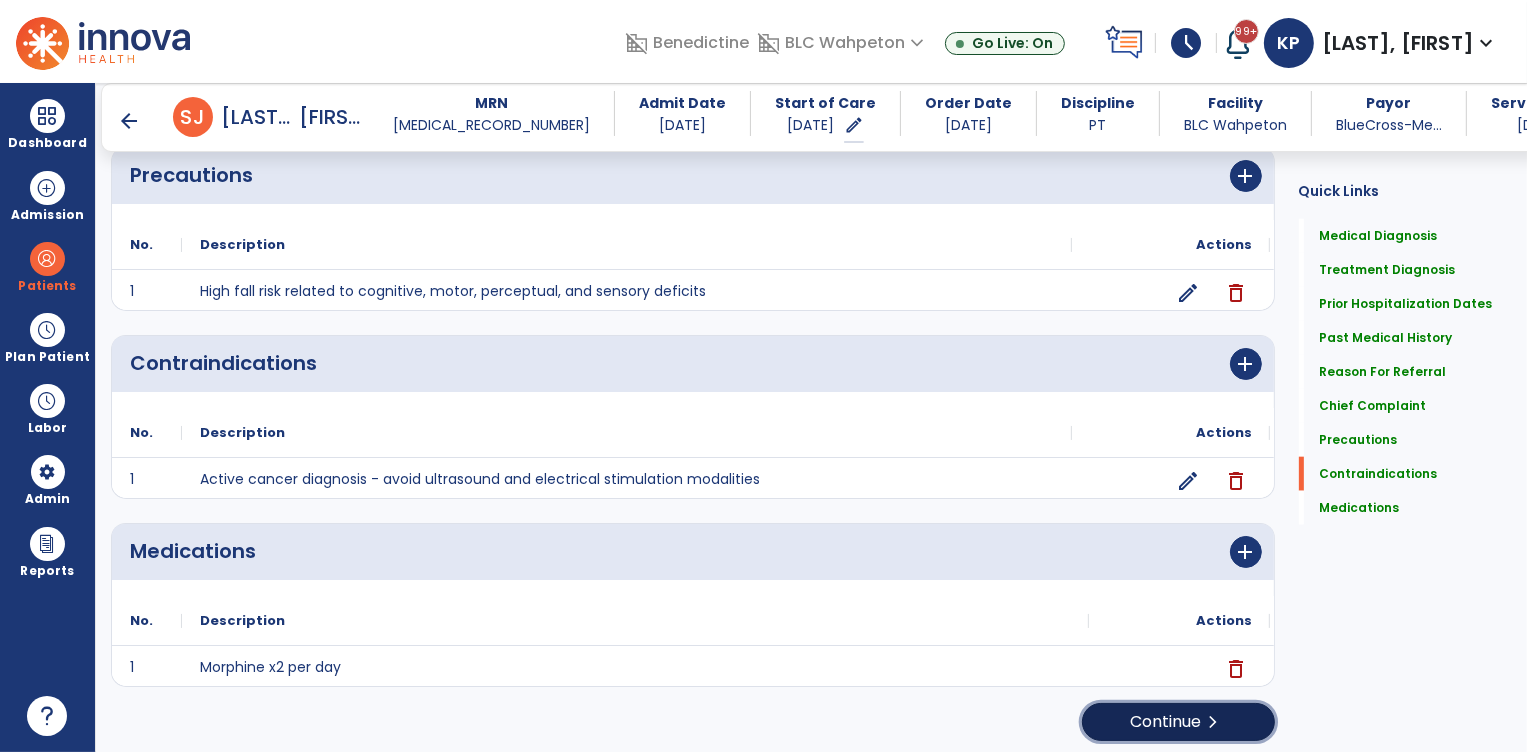click on "chevron_right" 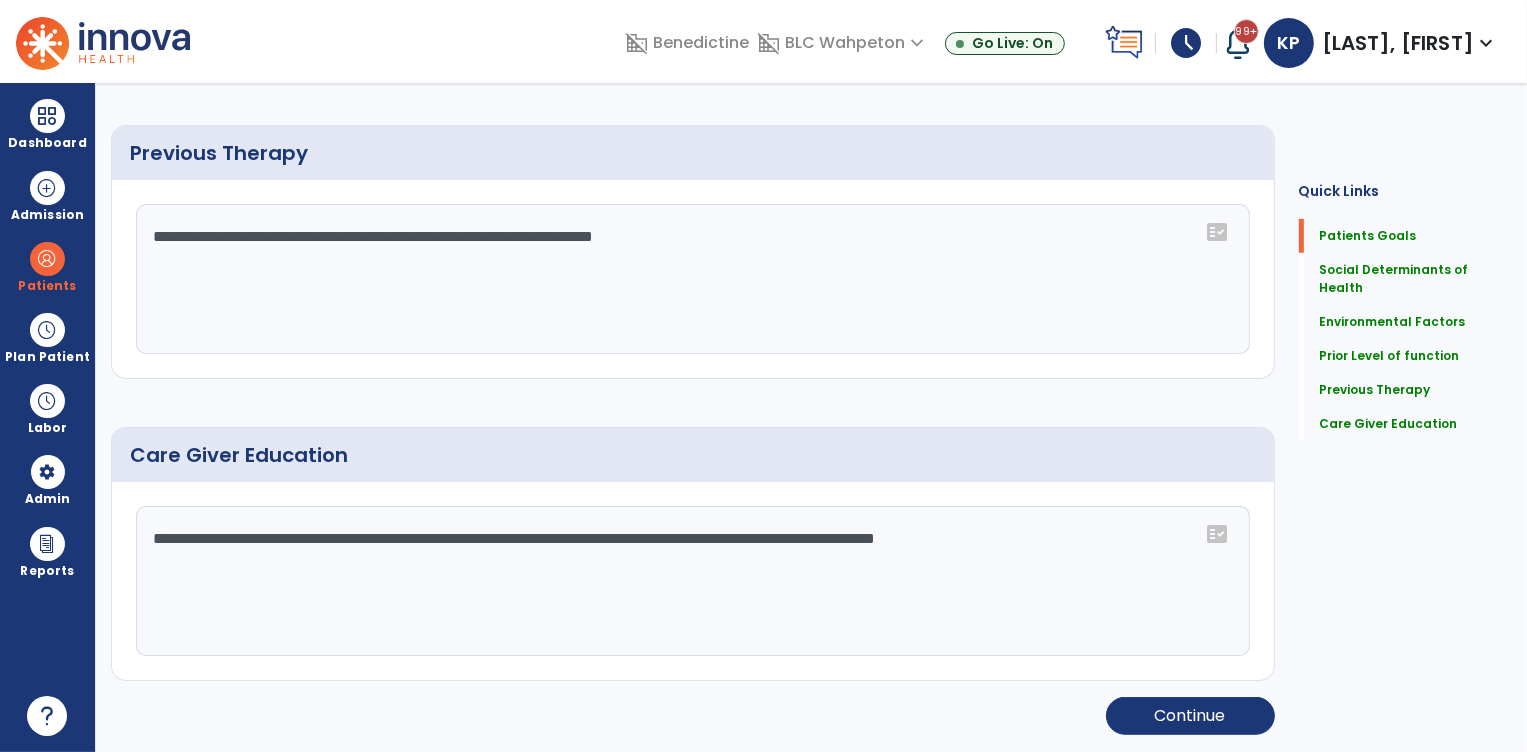scroll, scrollTop: 0, scrollLeft: 0, axis: both 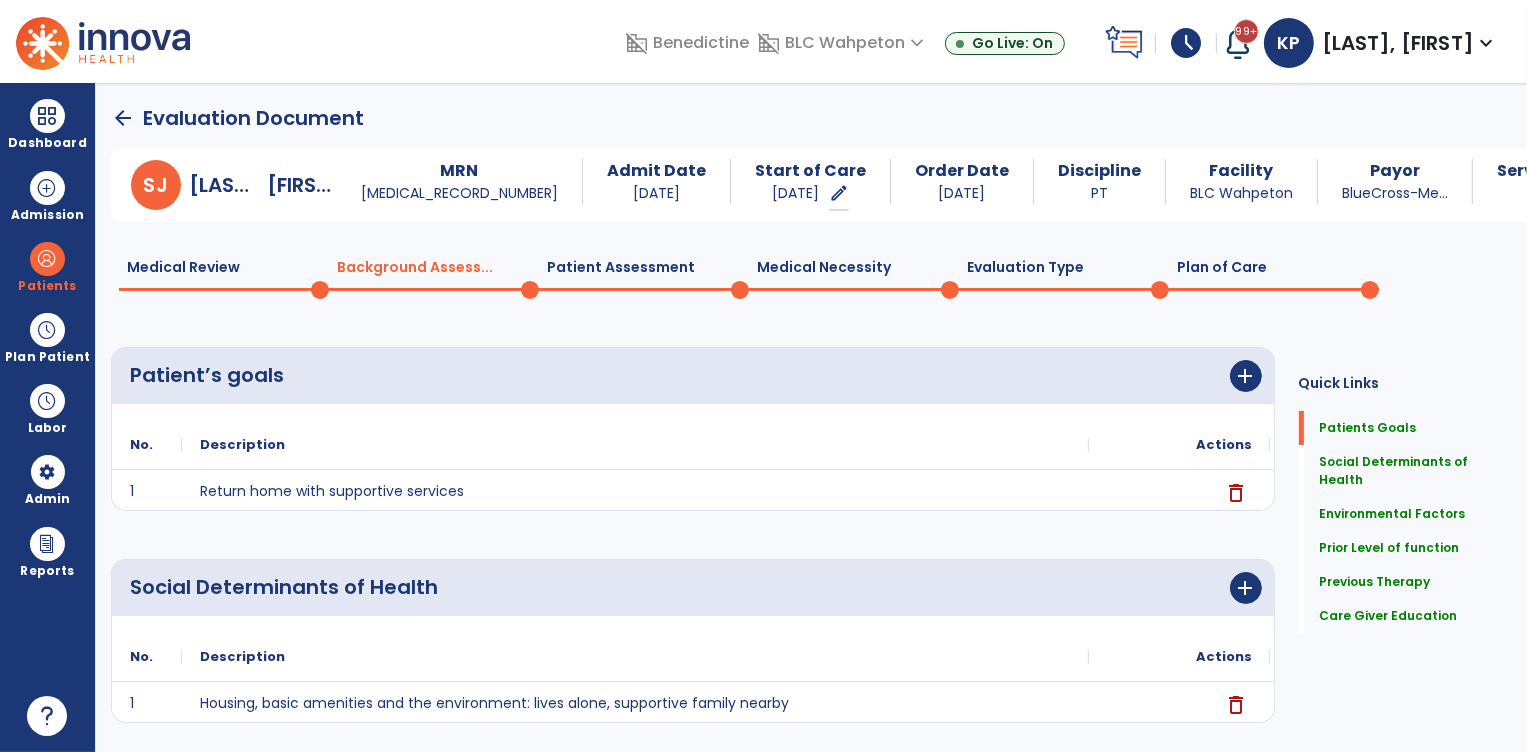 click on "Plan of Care  0" 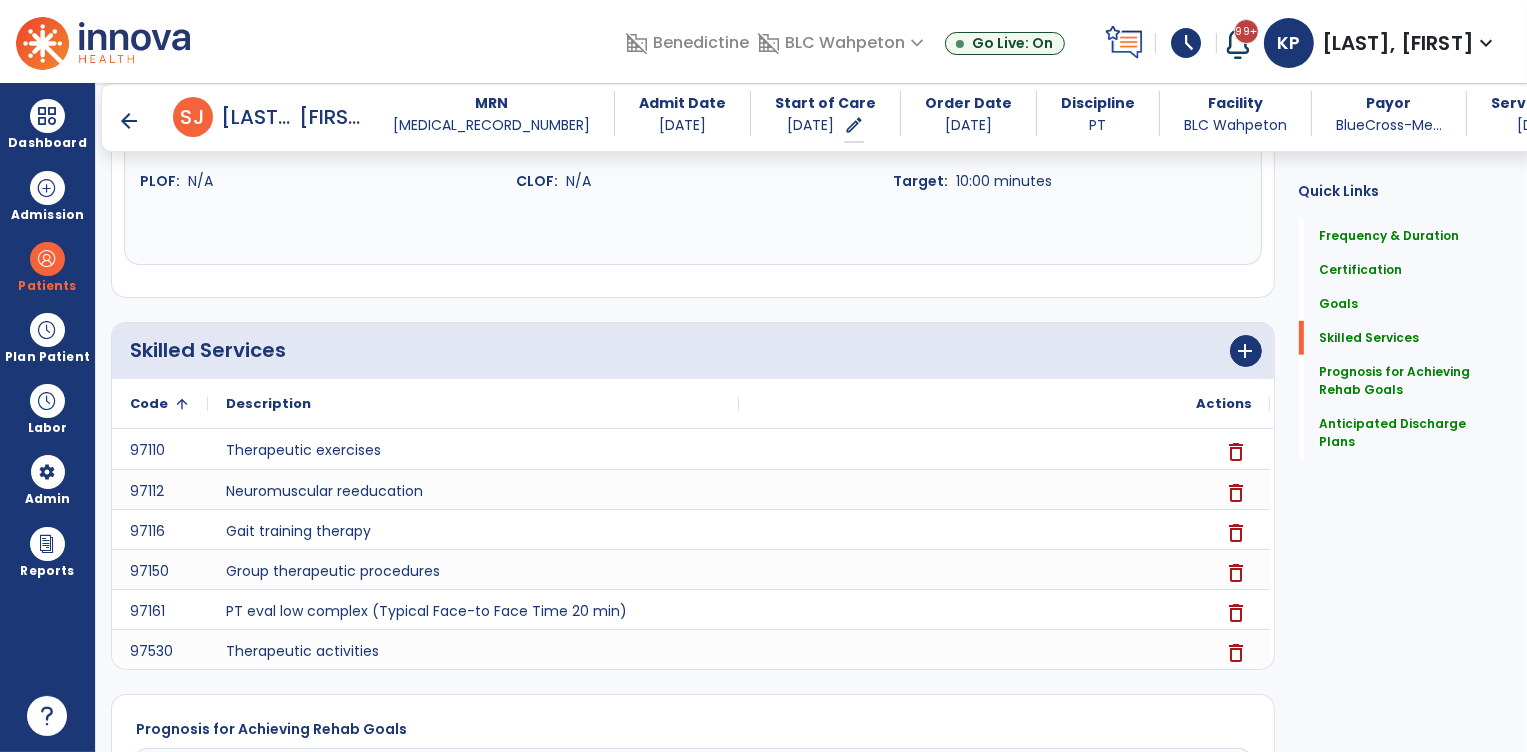scroll, scrollTop: 1676, scrollLeft: 0, axis: vertical 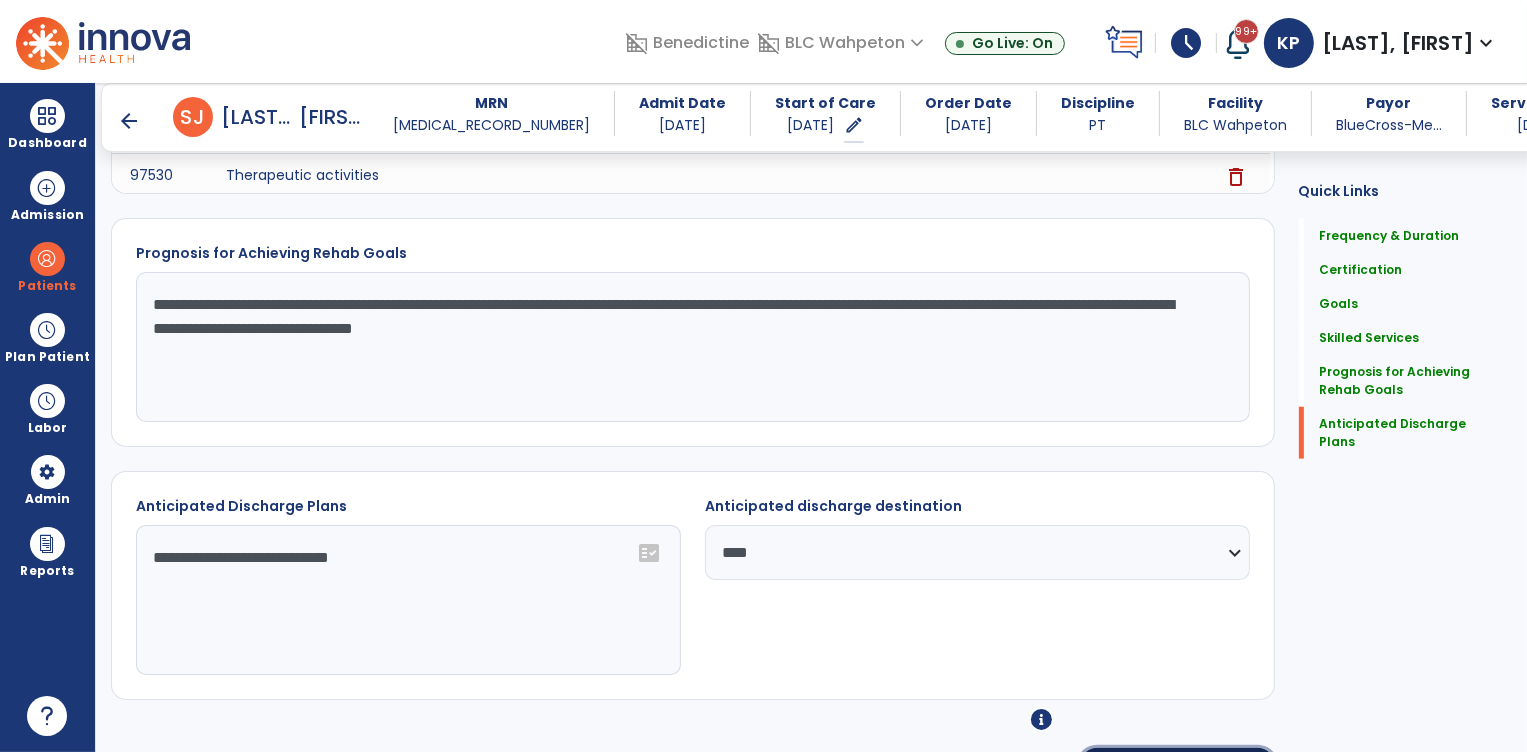 click on "Re-Sign Doc" 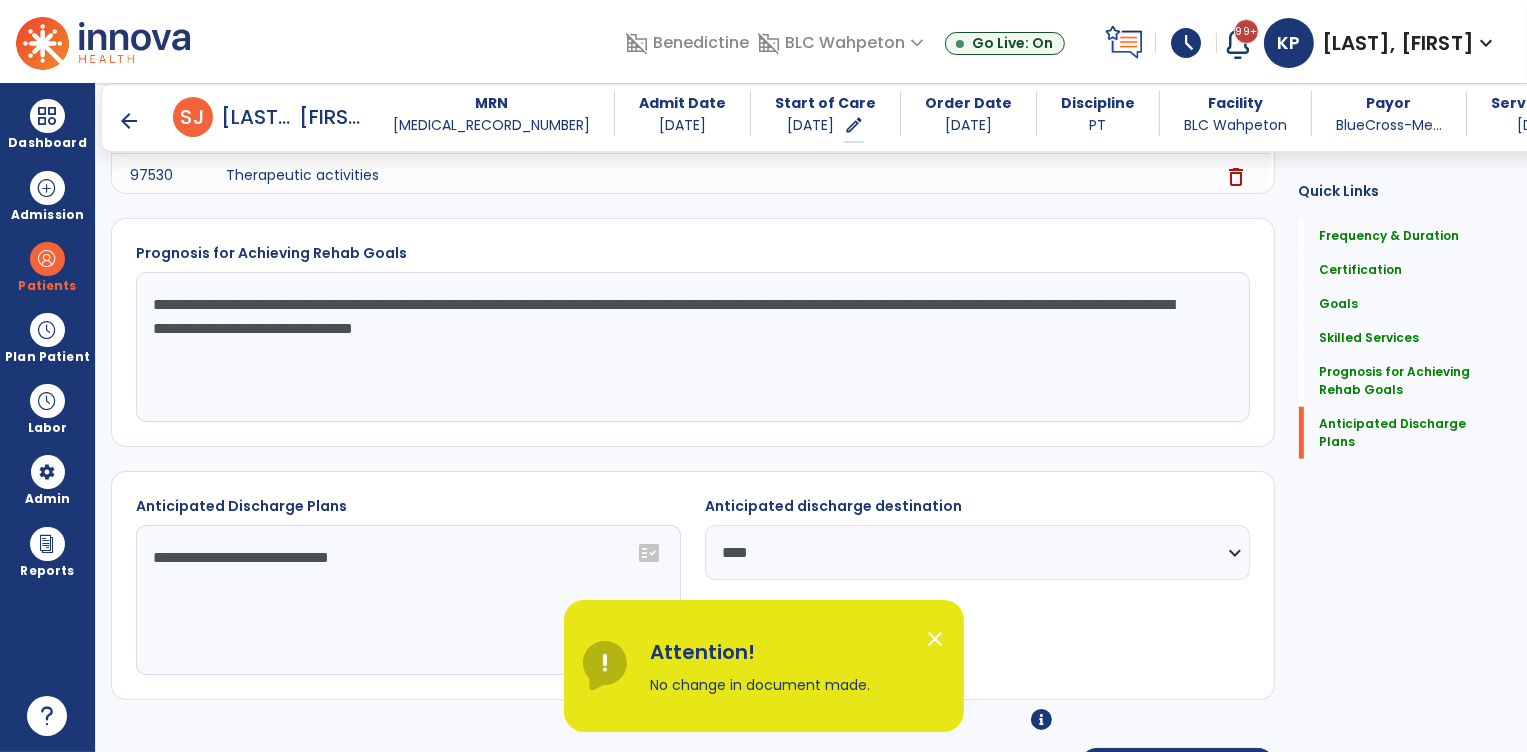 click on "close" at bounding box center (944, 642) 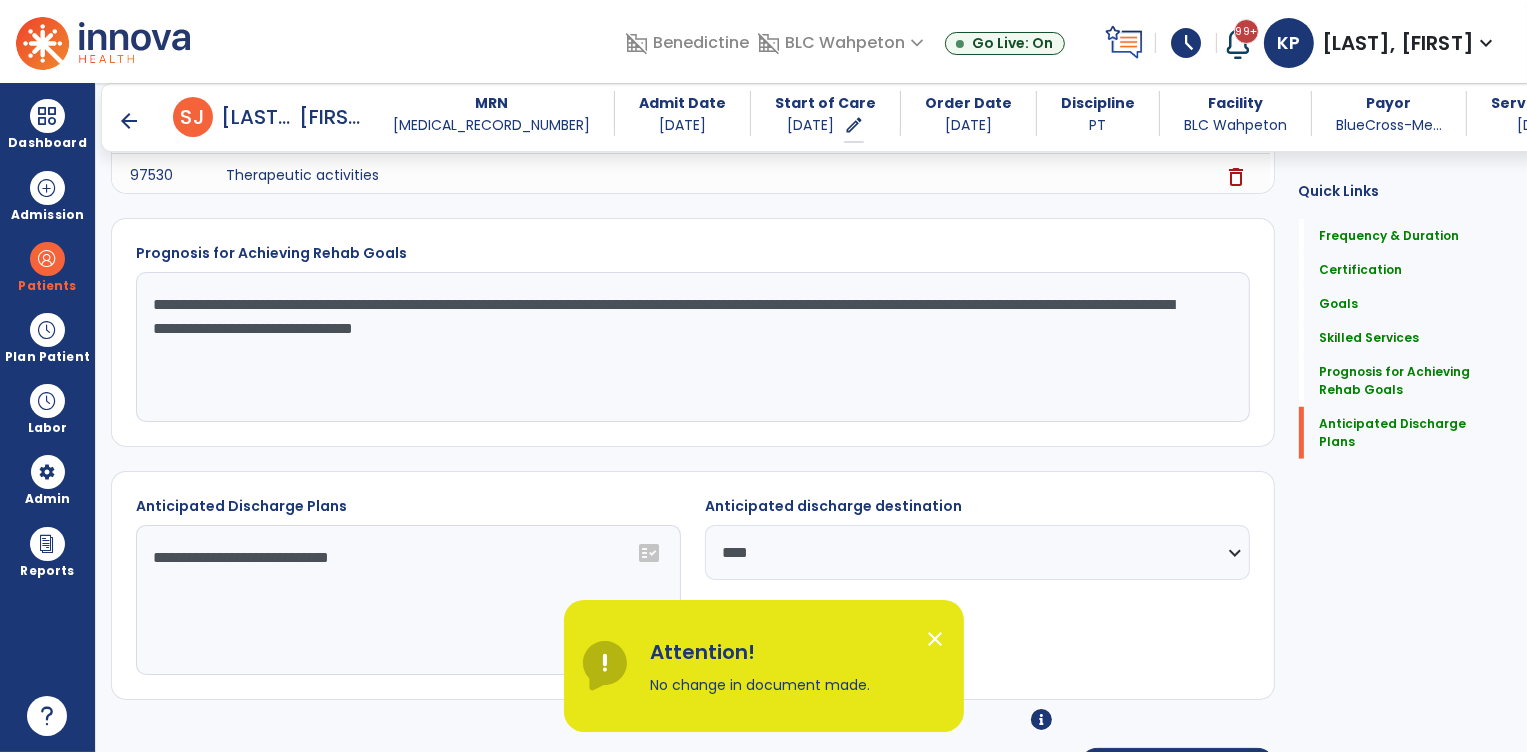 click on "close" at bounding box center [936, 639] 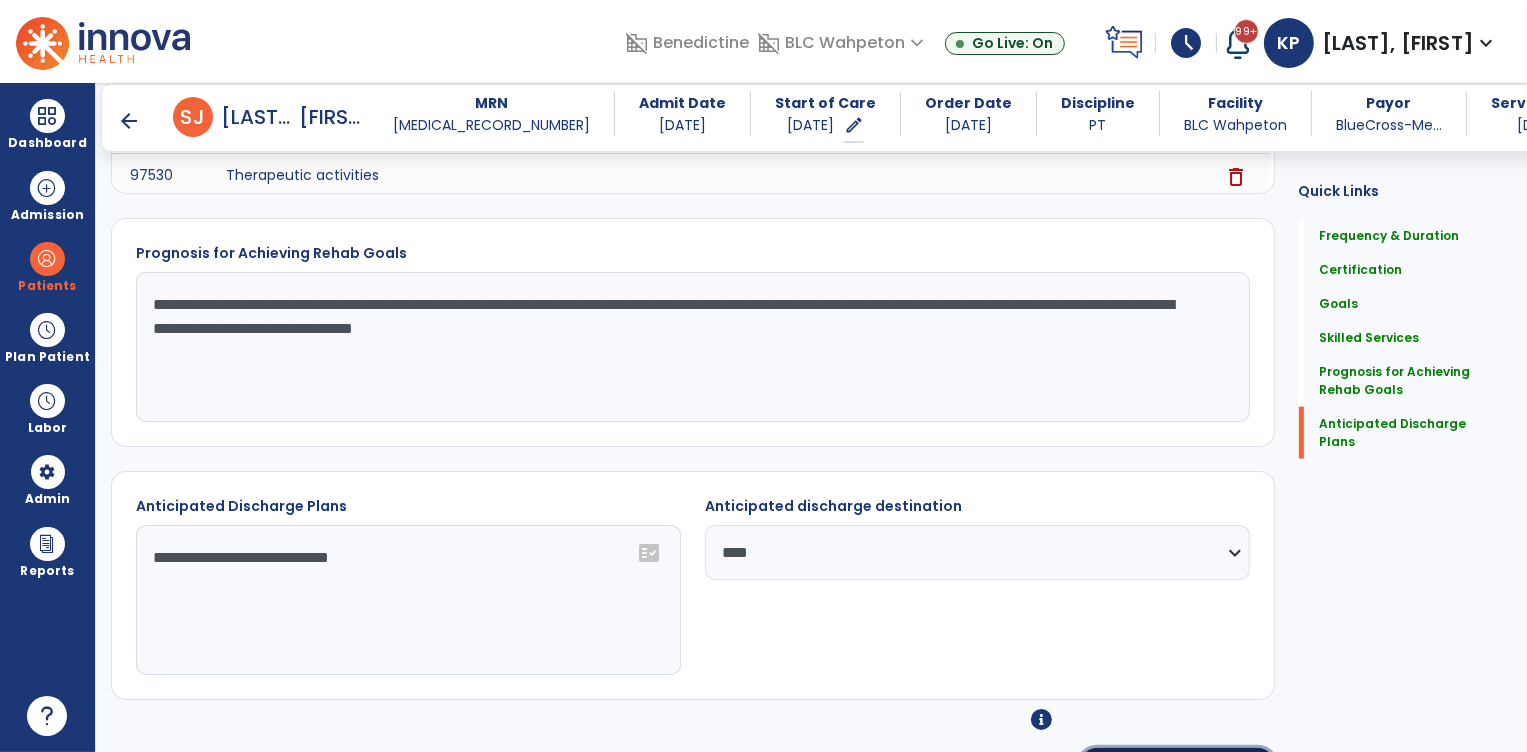 click on "Re-Sign Doc" 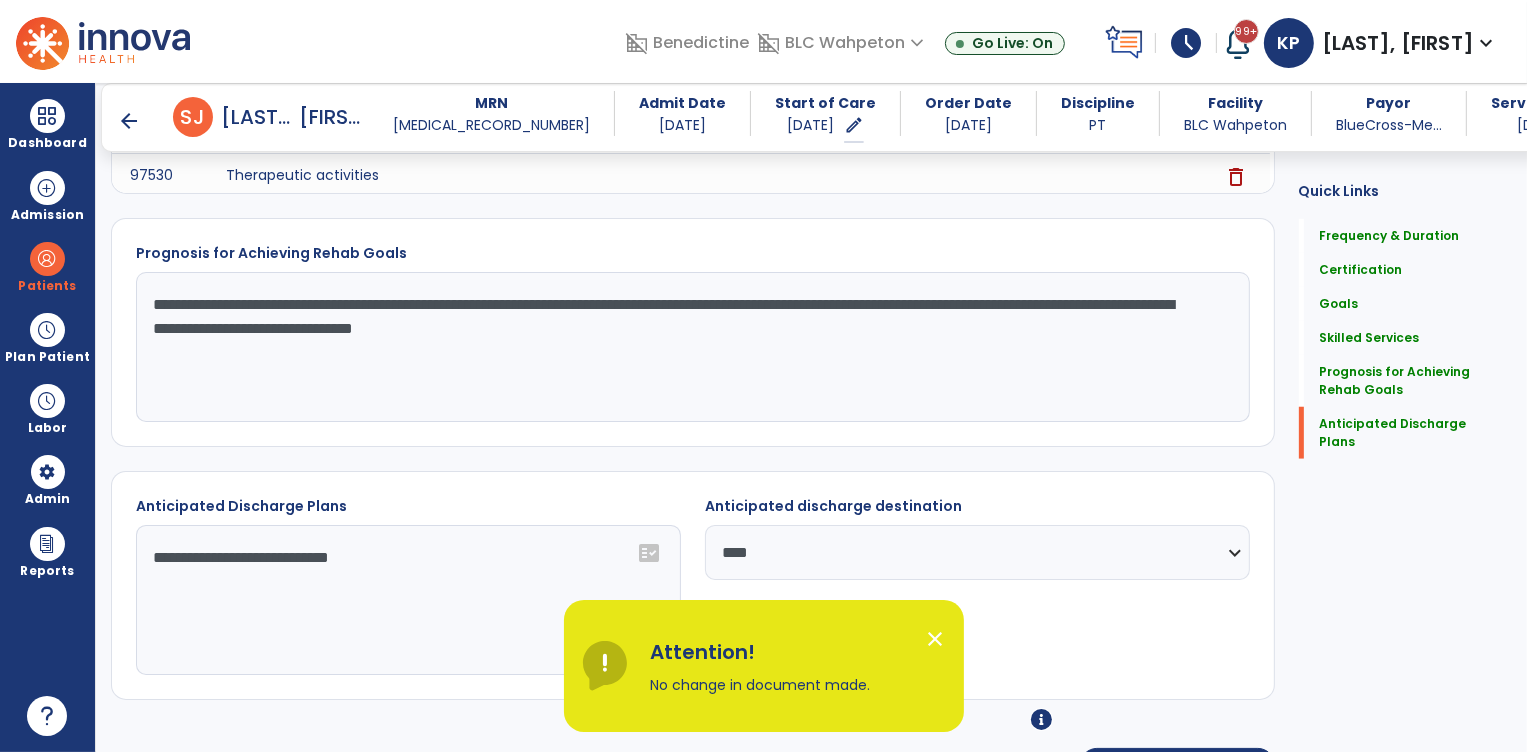 click on "close" at bounding box center (936, 639) 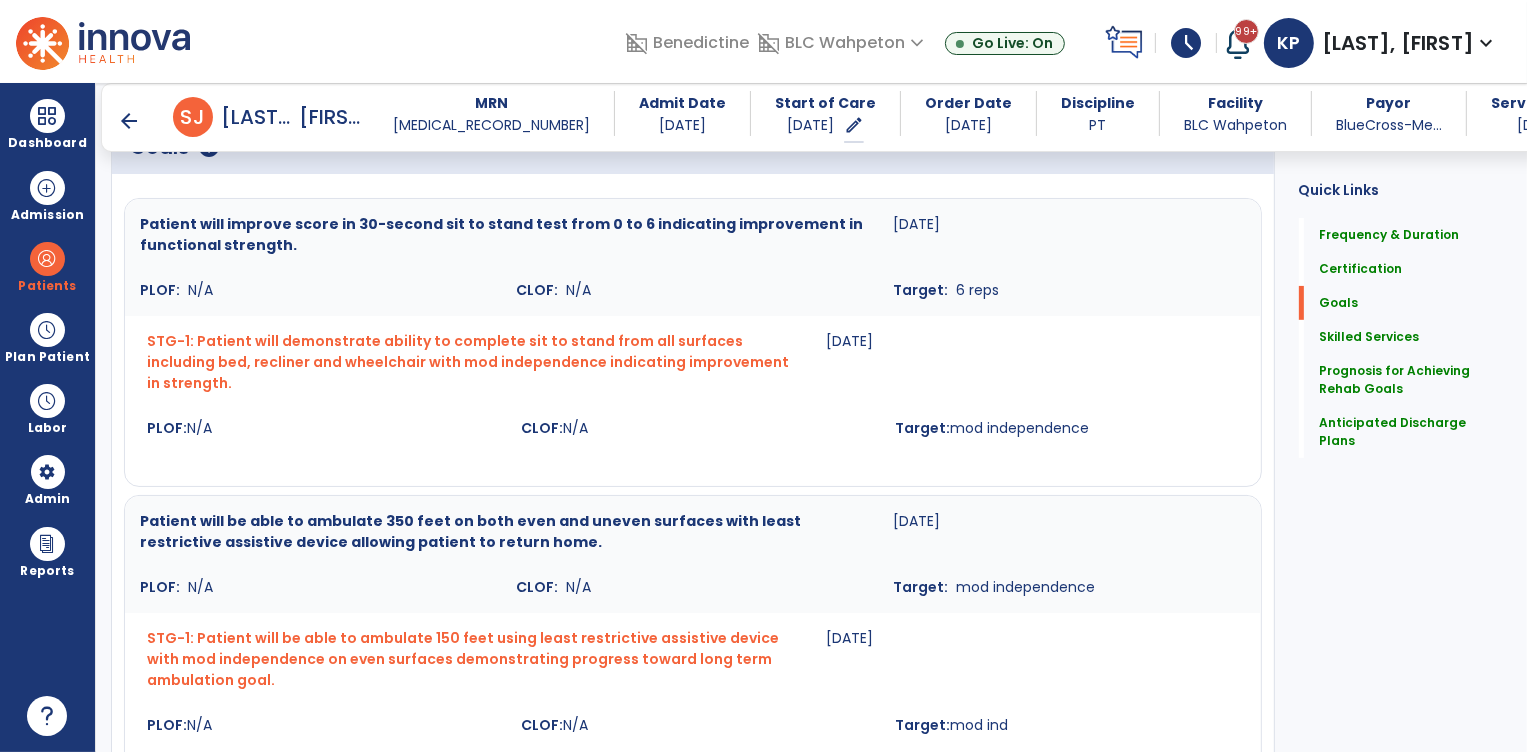 scroll, scrollTop: 0, scrollLeft: 0, axis: both 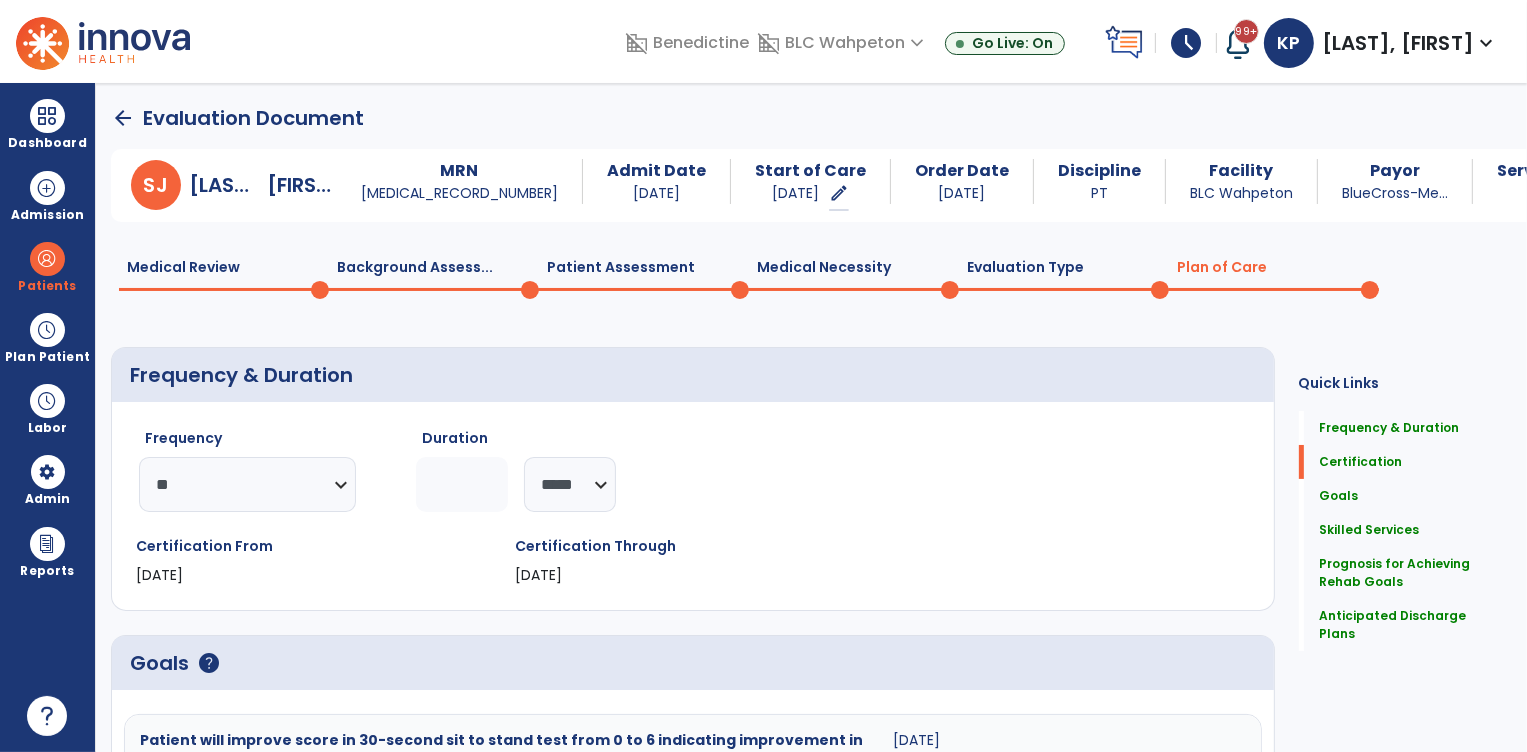 click on "Medical Review  0" 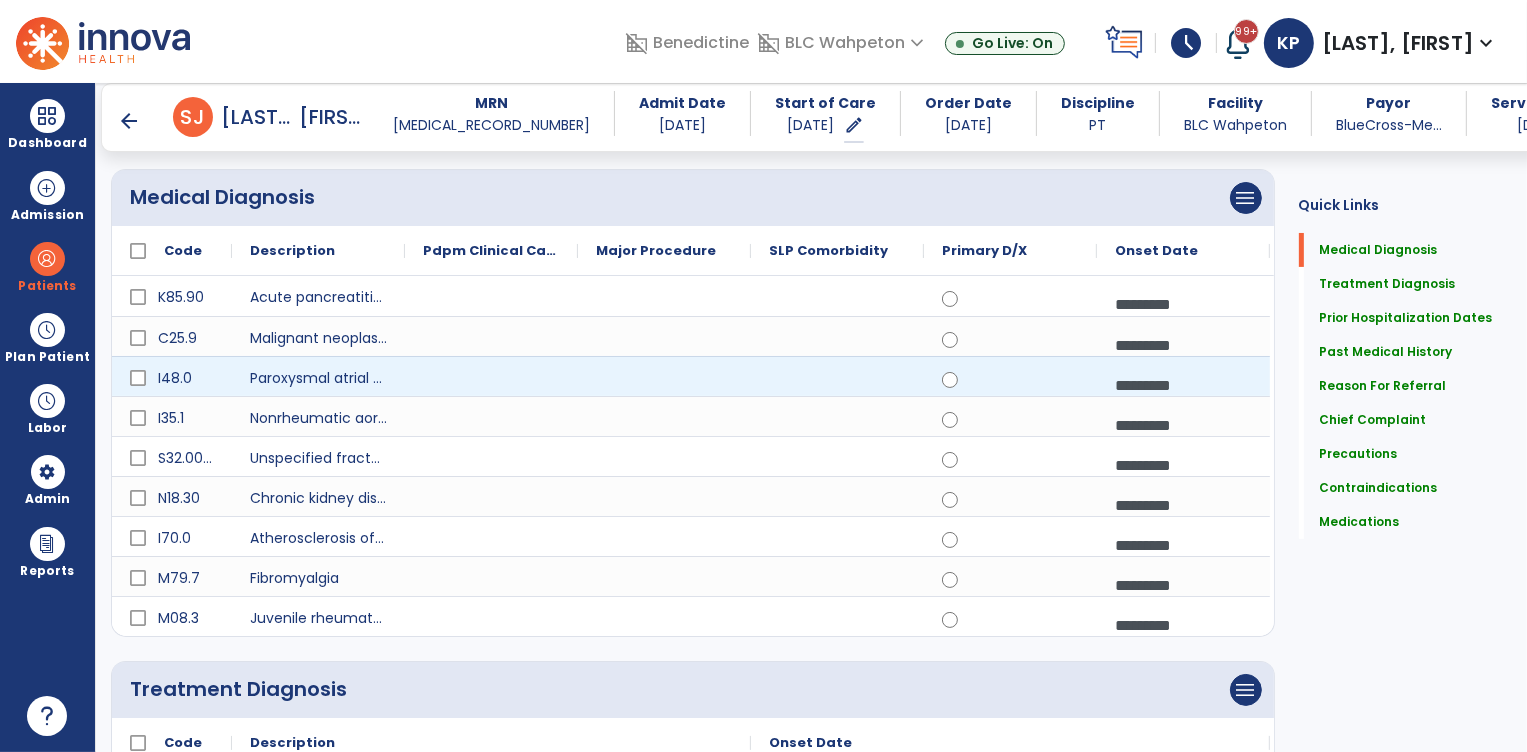 scroll, scrollTop: 200, scrollLeft: 0, axis: vertical 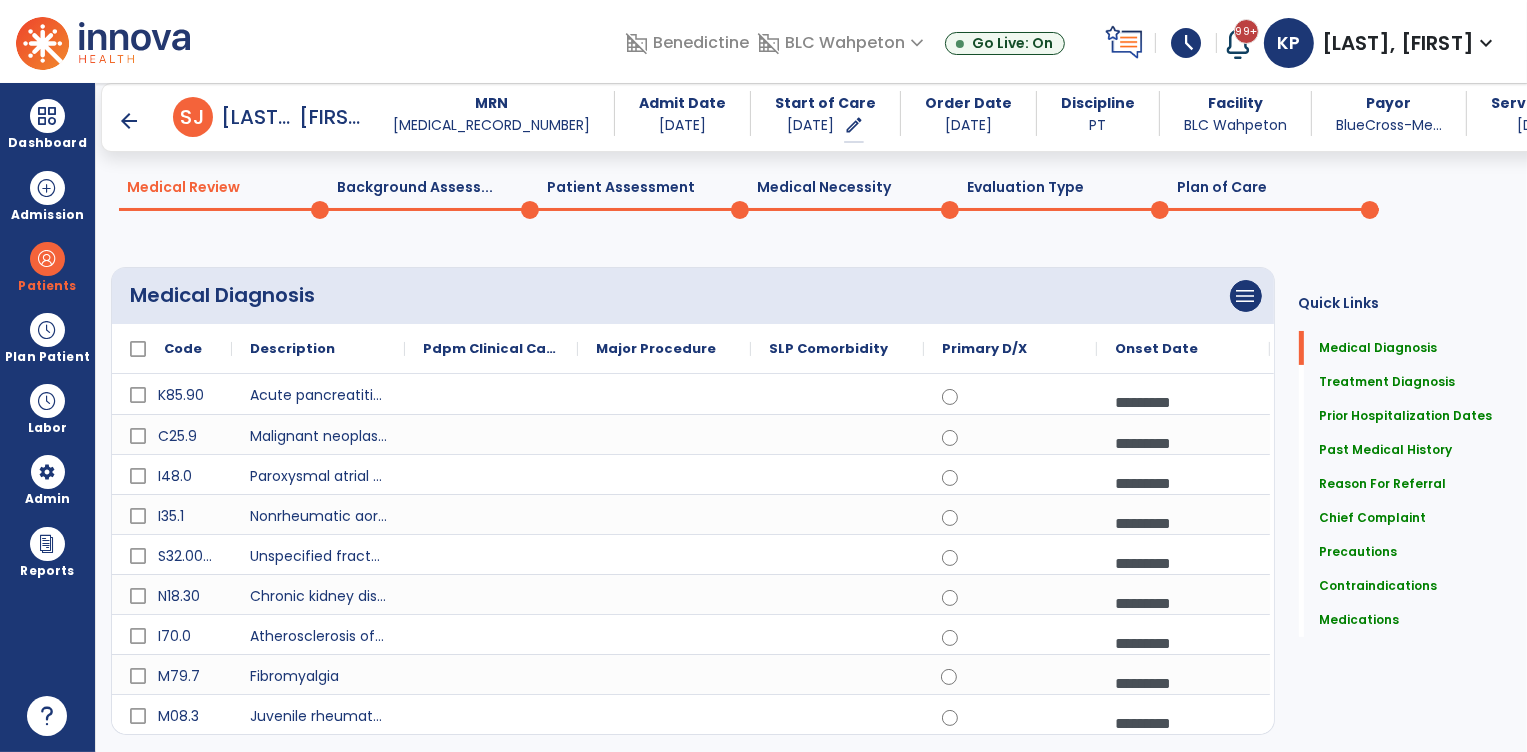 click on "Plan of Care  0" 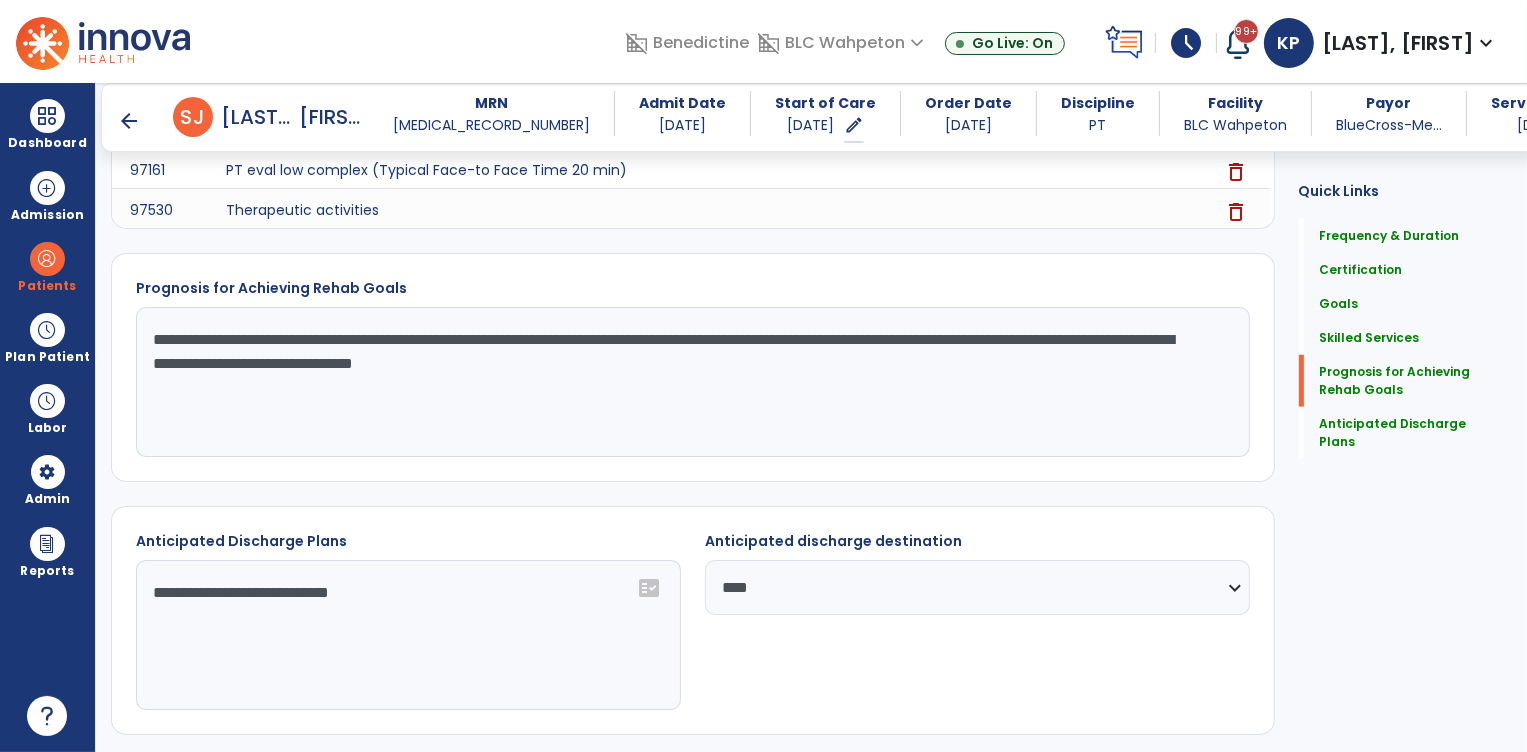 scroll, scrollTop: 1676, scrollLeft: 0, axis: vertical 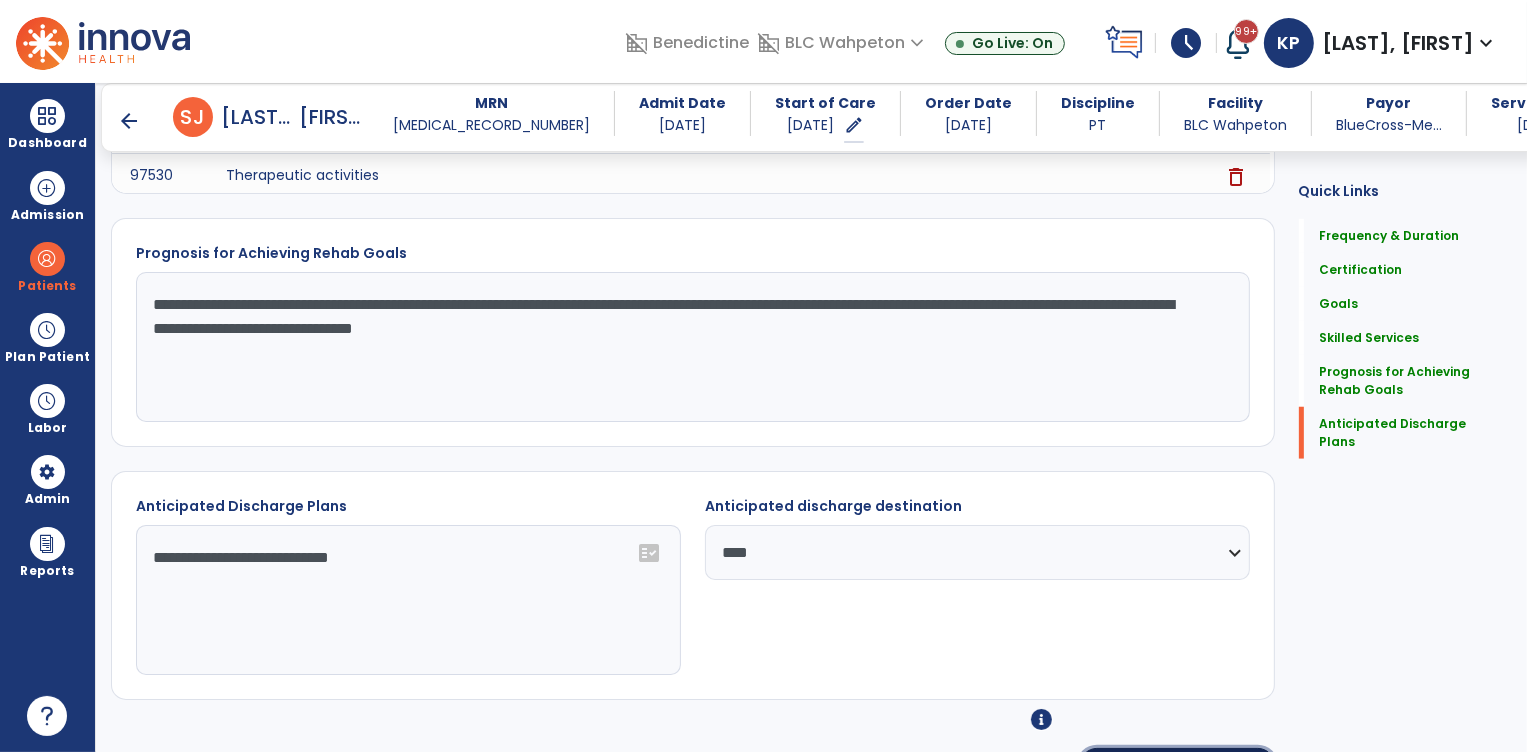 click on "Re-Sign Doc" 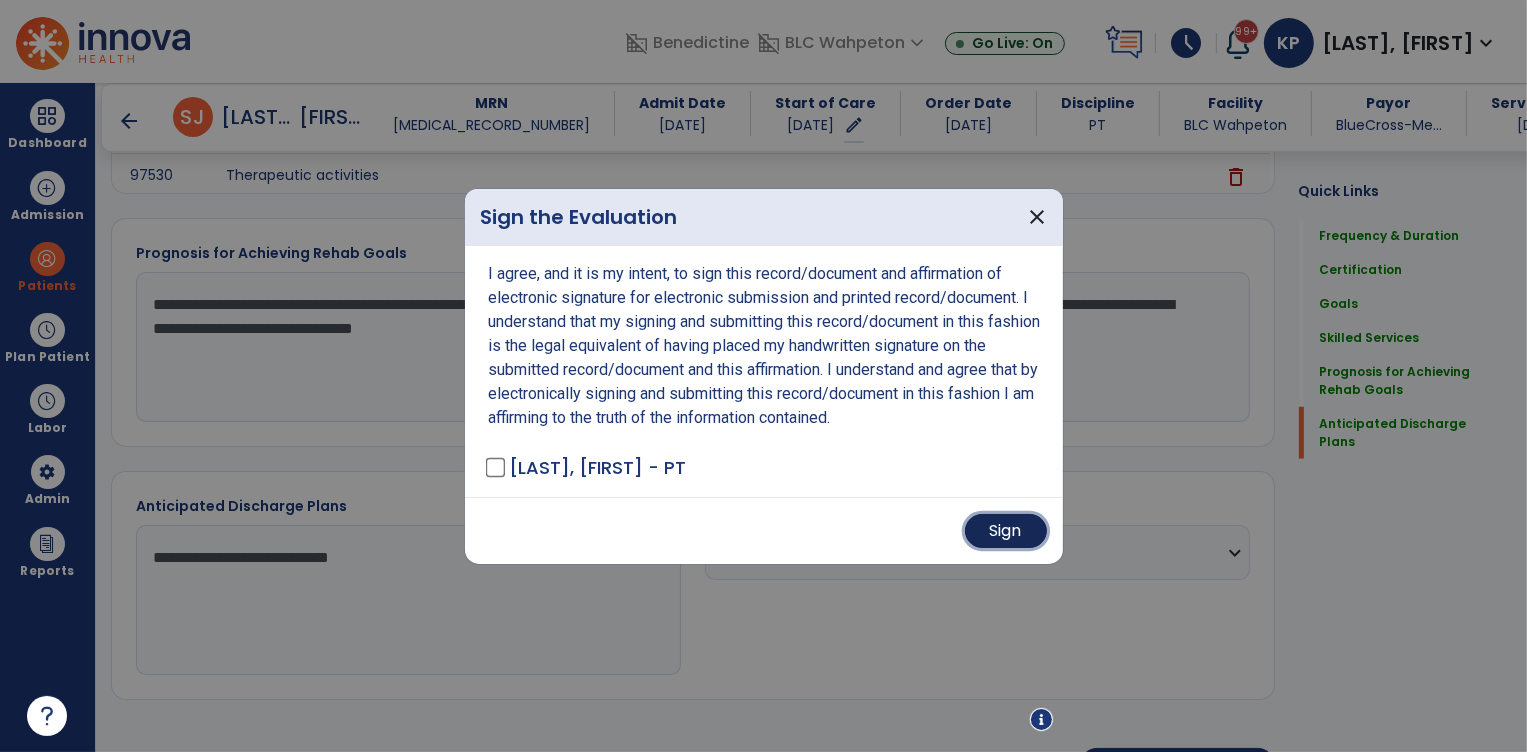 click on "Sign" at bounding box center [1006, 531] 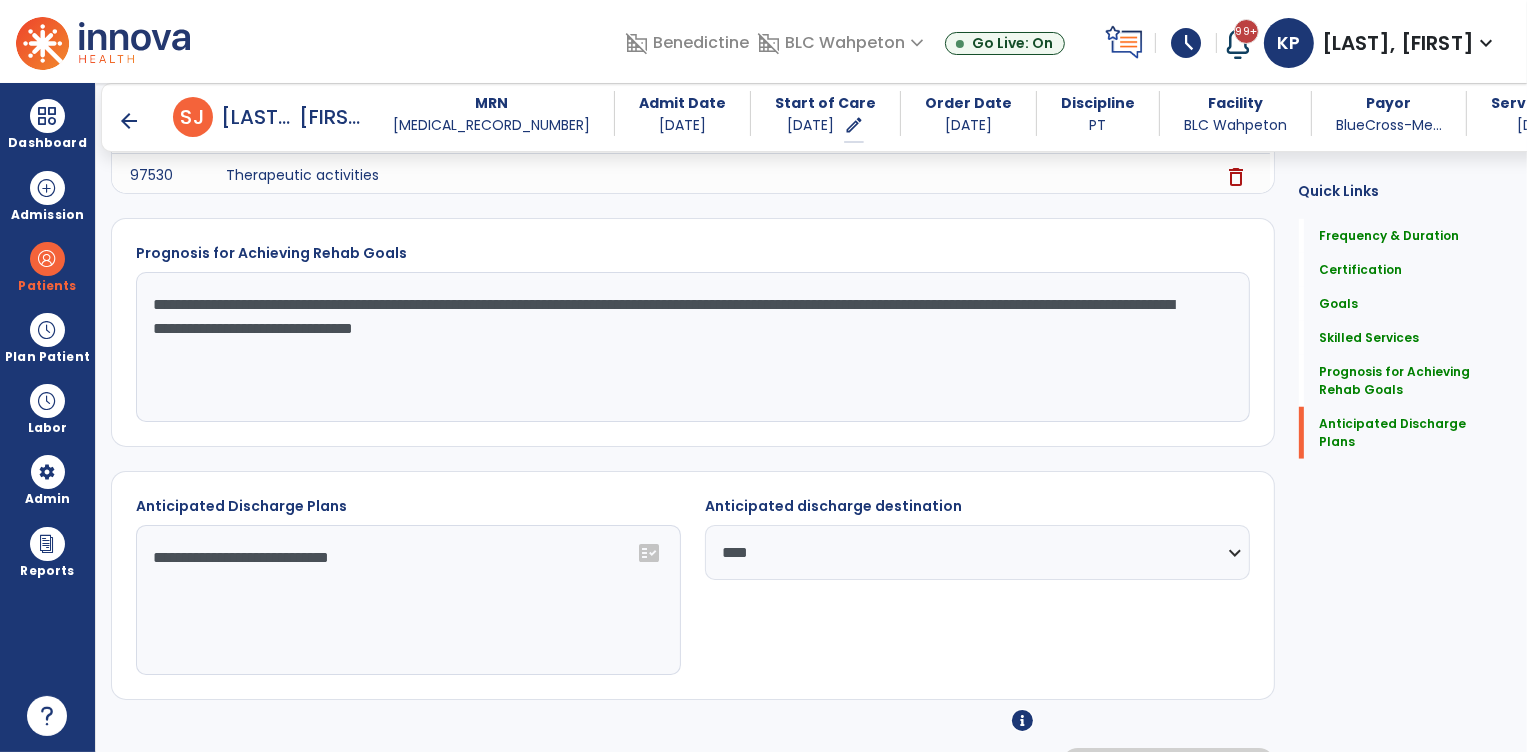 scroll, scrollTop: 1675, scrollLeft: 0, axis: vertical 